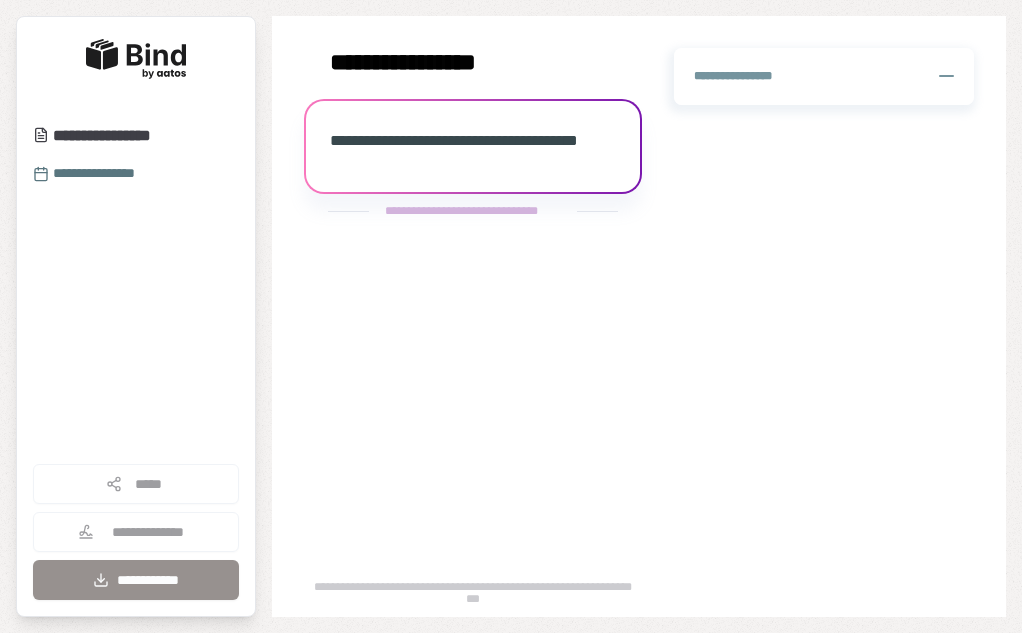 scroll, scrollTop: 0, scrollLeft: 0, axis: both 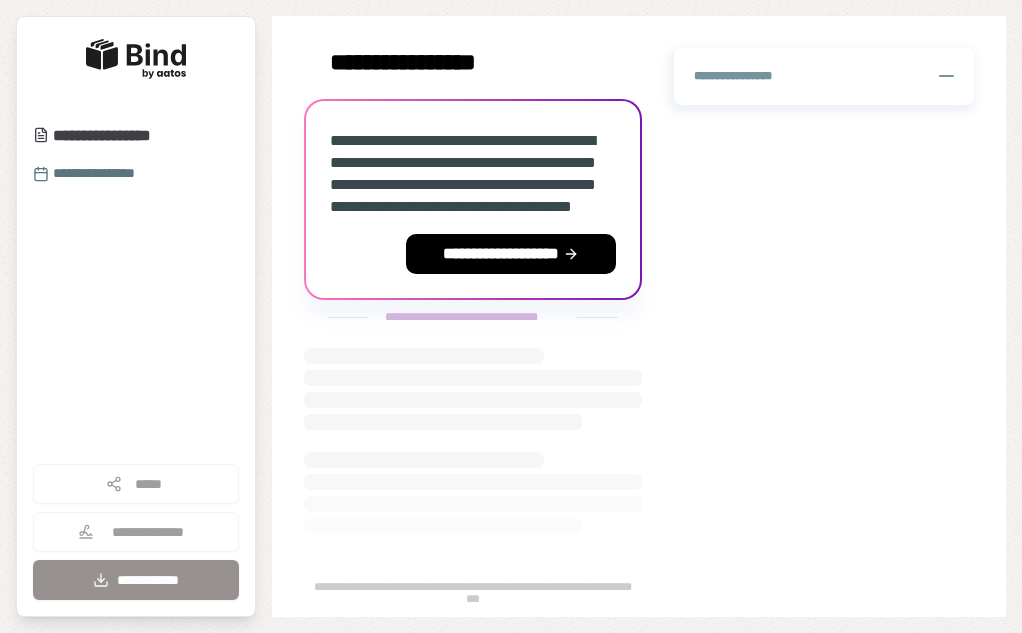 click on "**********" at bounding box center (136, 532) 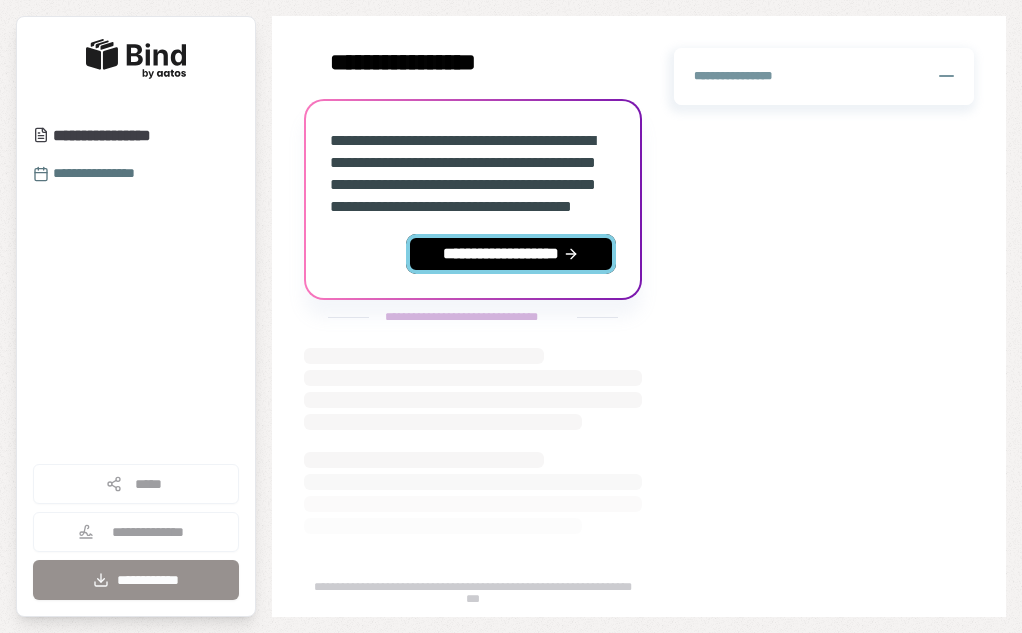 click on "**********" at bounding box center [511, 254] 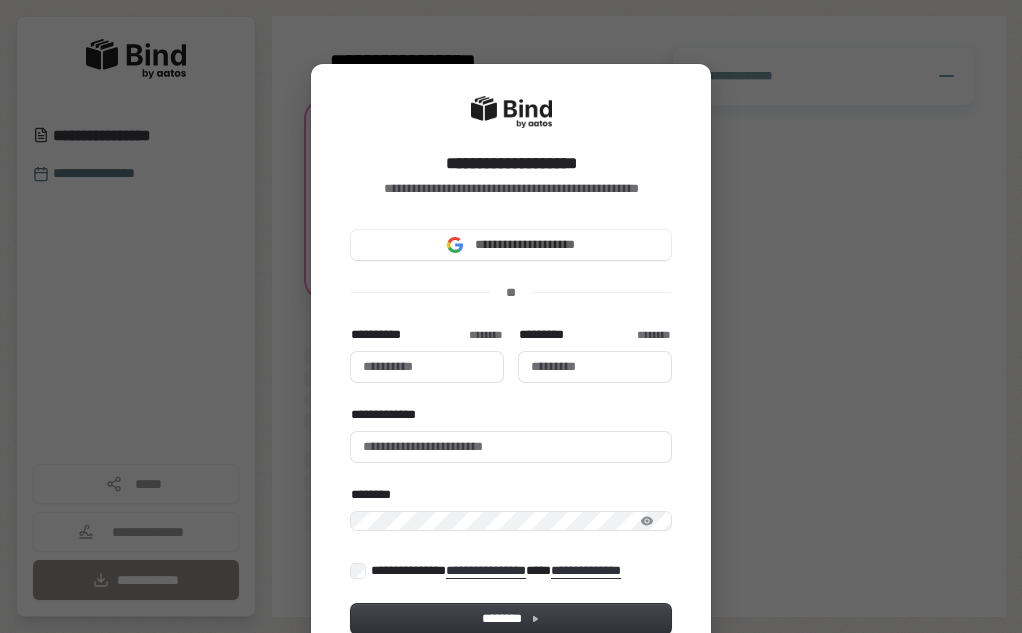 type 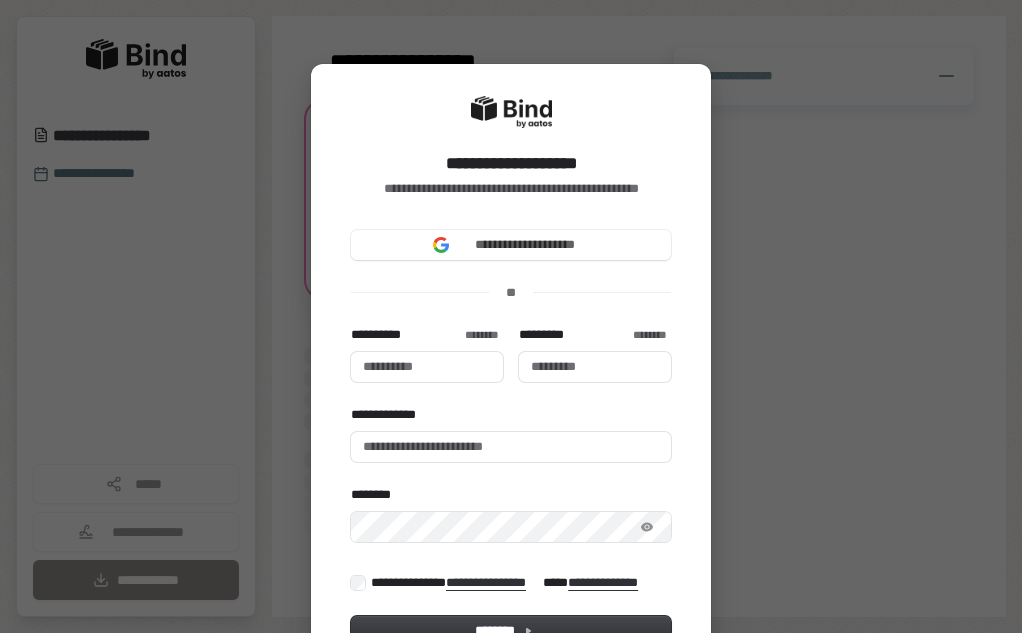 click on "**********" at bounding box center (511, 316) 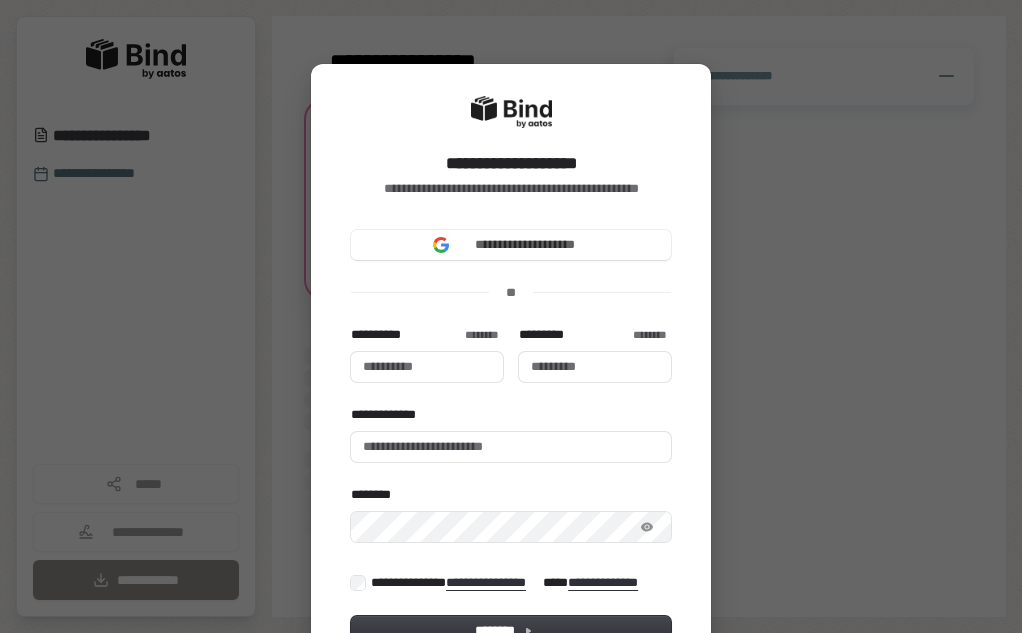 click on "**********" at bounding box center (511, 316) 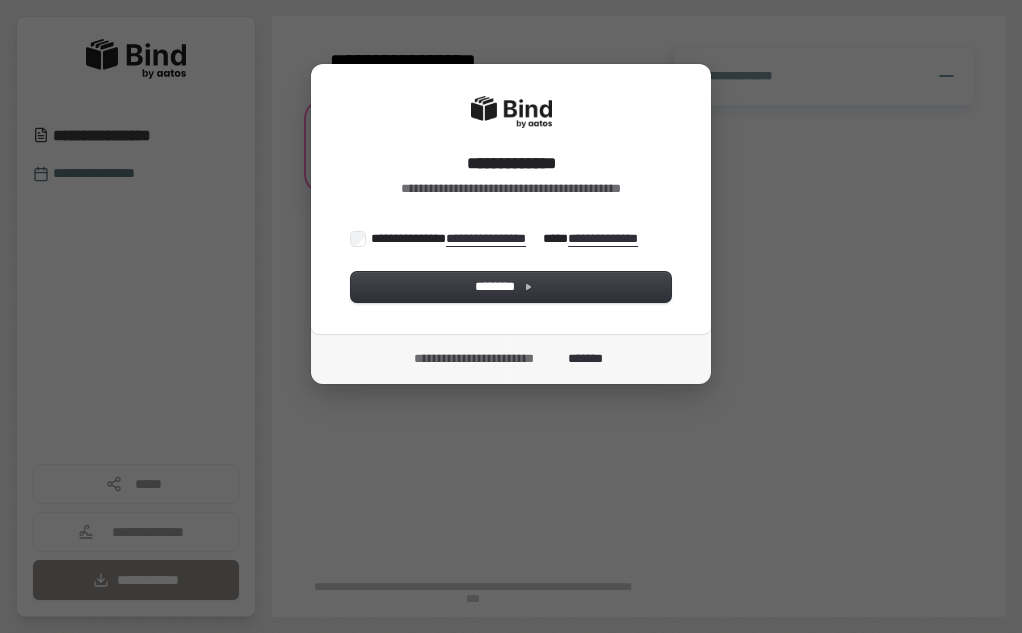 scroll, scrollTop: 0, scrollLeft: 0, axis: both 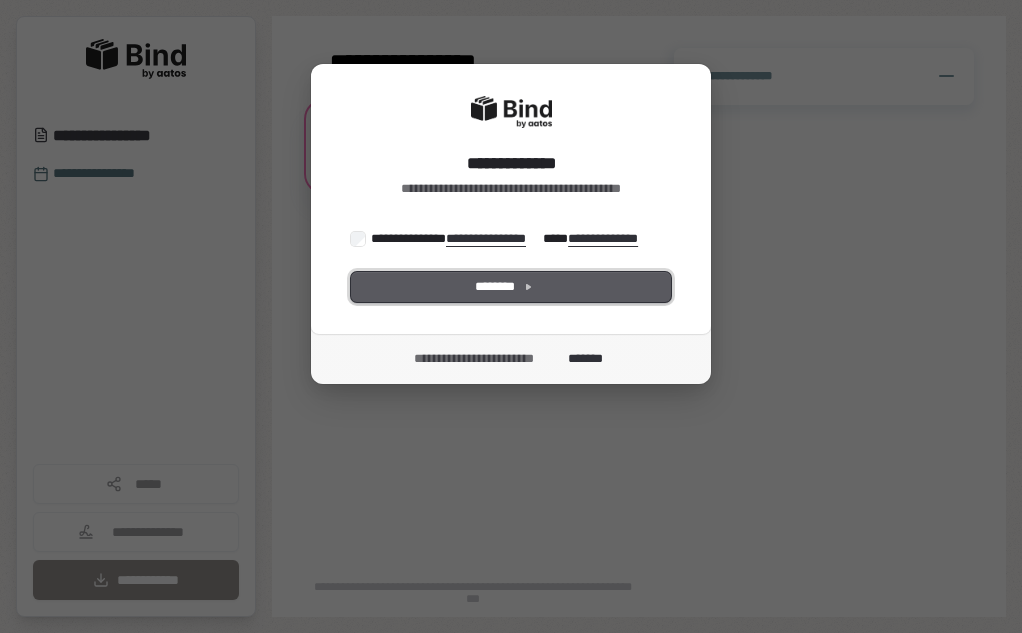 click on "********" at bounding box center (511, 287) 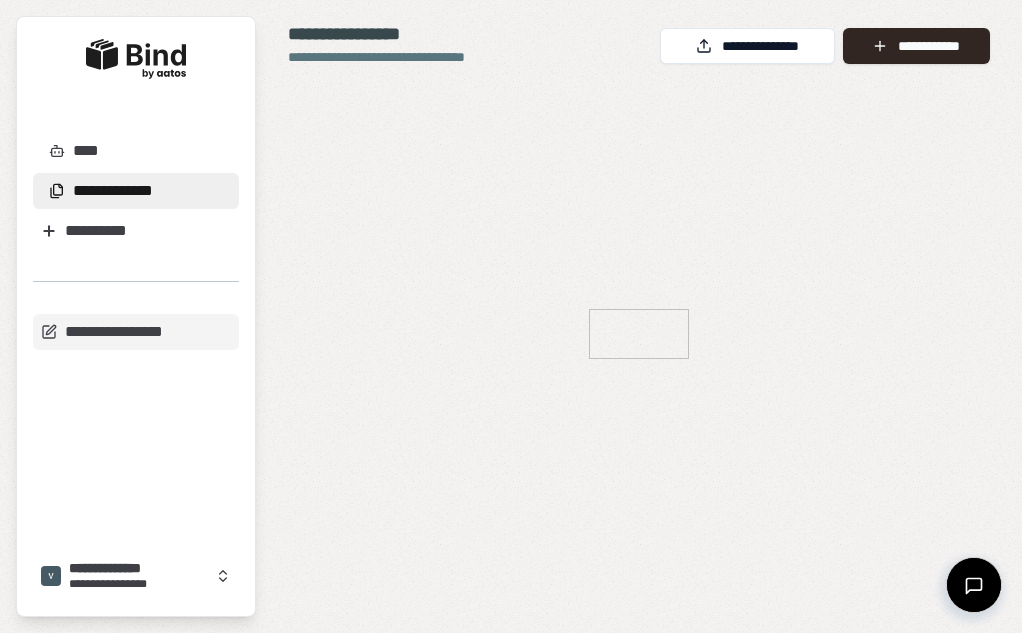 scroll, scrollTop: 0, scrollLeft: 0, axis: both 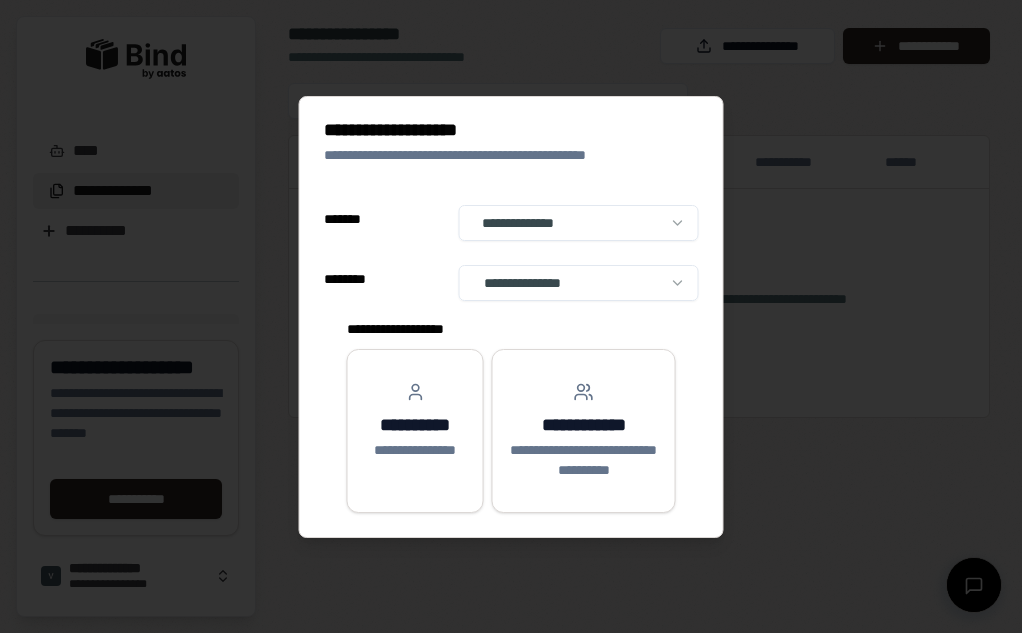 select on "**" 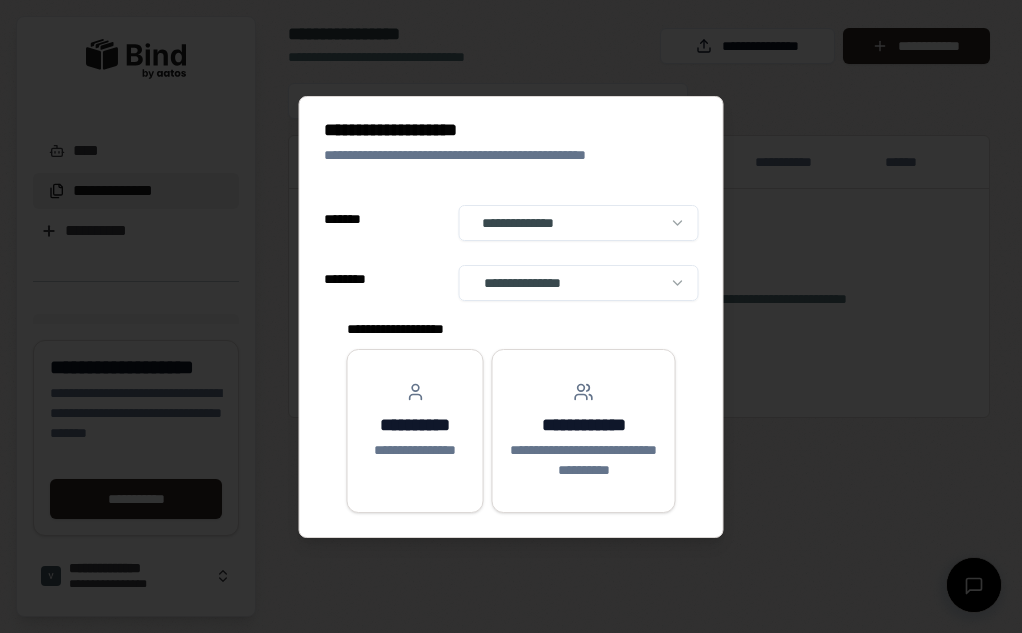 select on "*****" 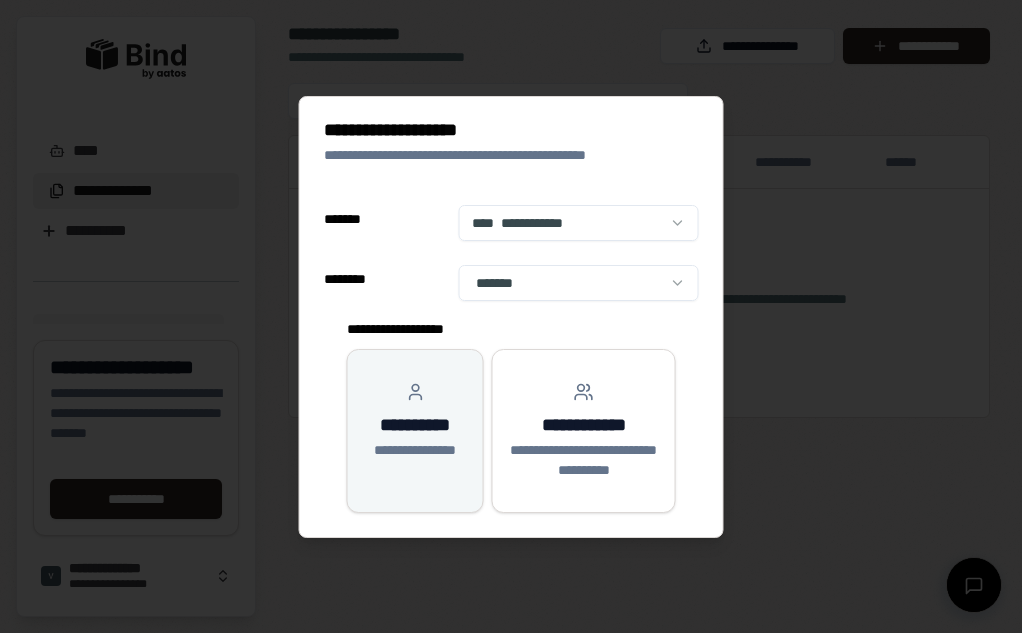 click on "**********" at bounding box center [415, 425] 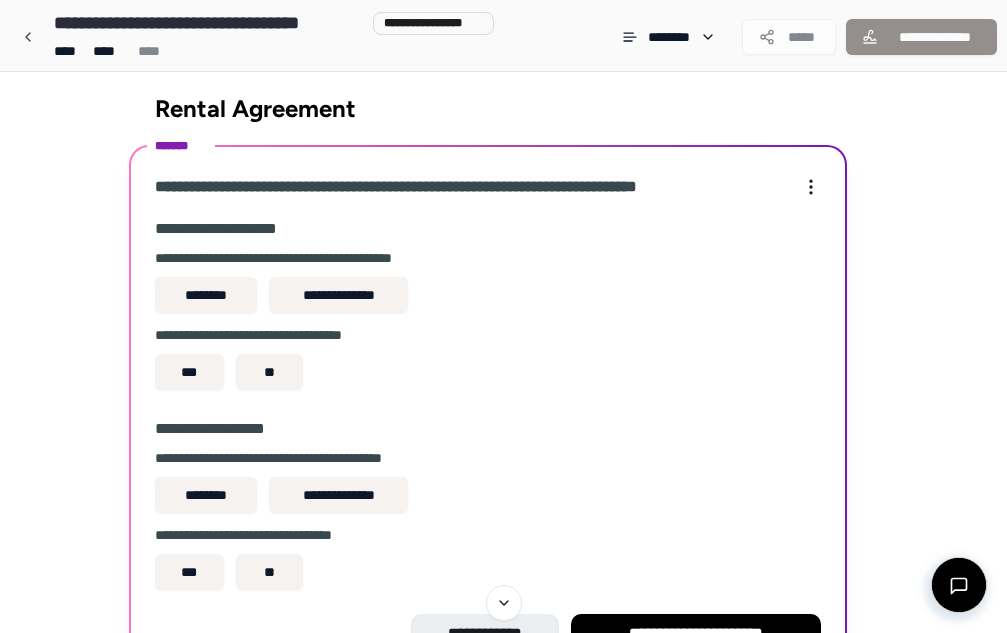 scroll, scrollTop: 0, scrollLeft: 0, axis: both 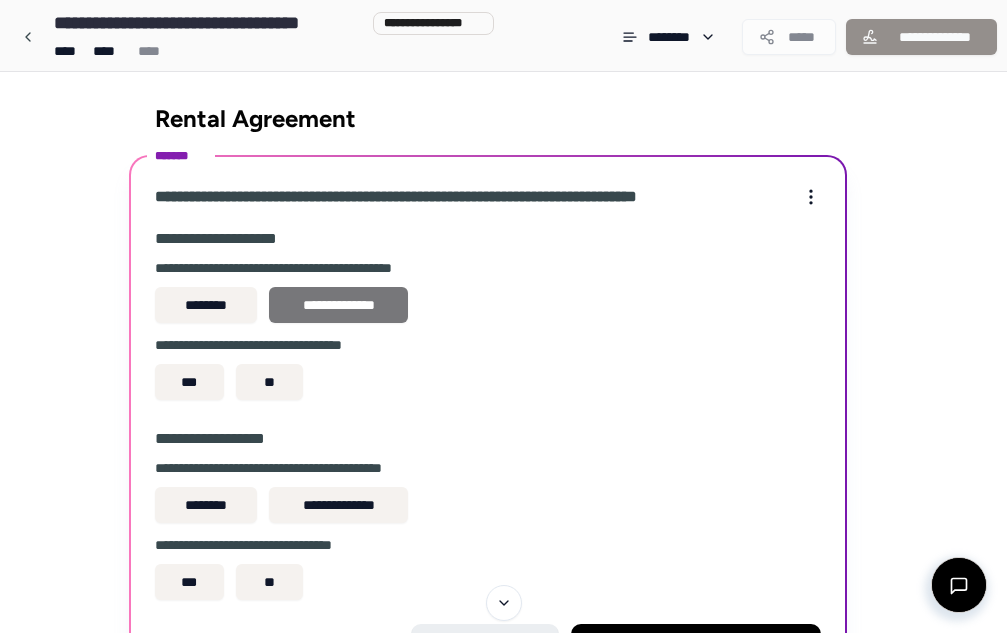click on "**********" at bounding box center [338, 305] 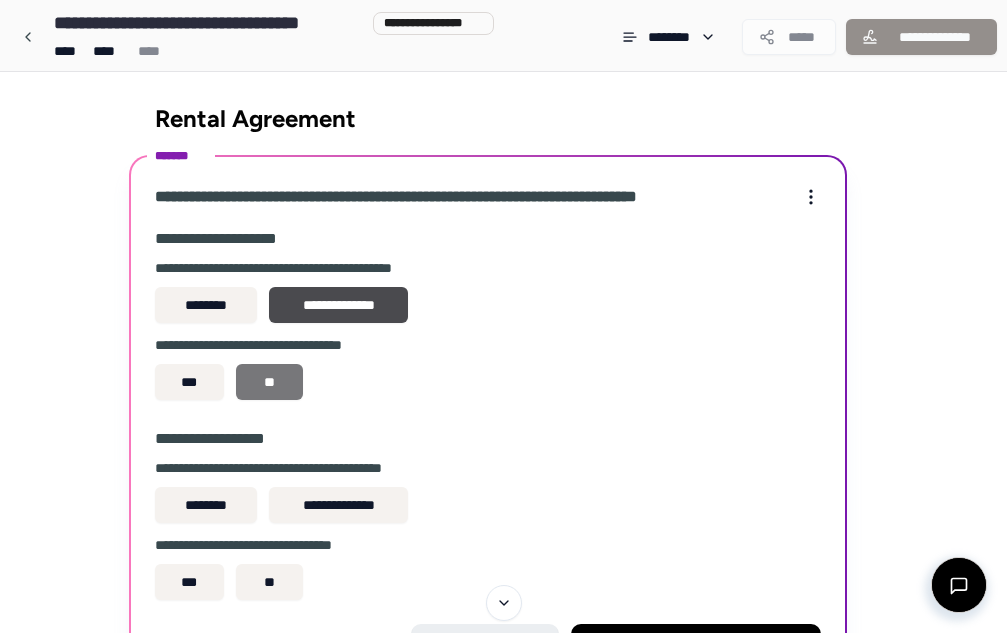 click on "**" at bounding box center (269, 382) 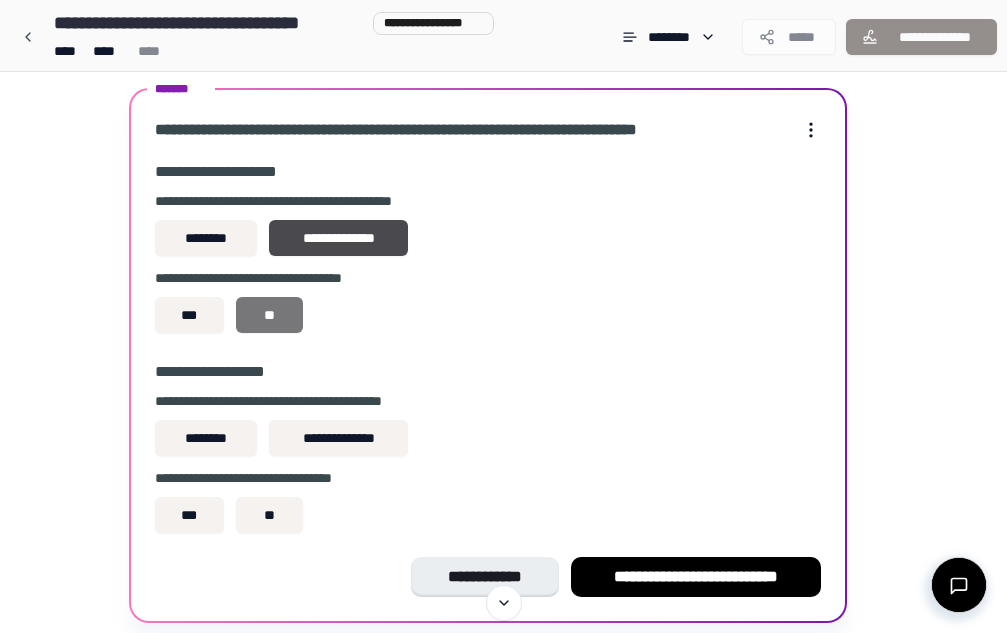 scroll, scrollTop: 100, scrollLeft: 0, axis: vertical 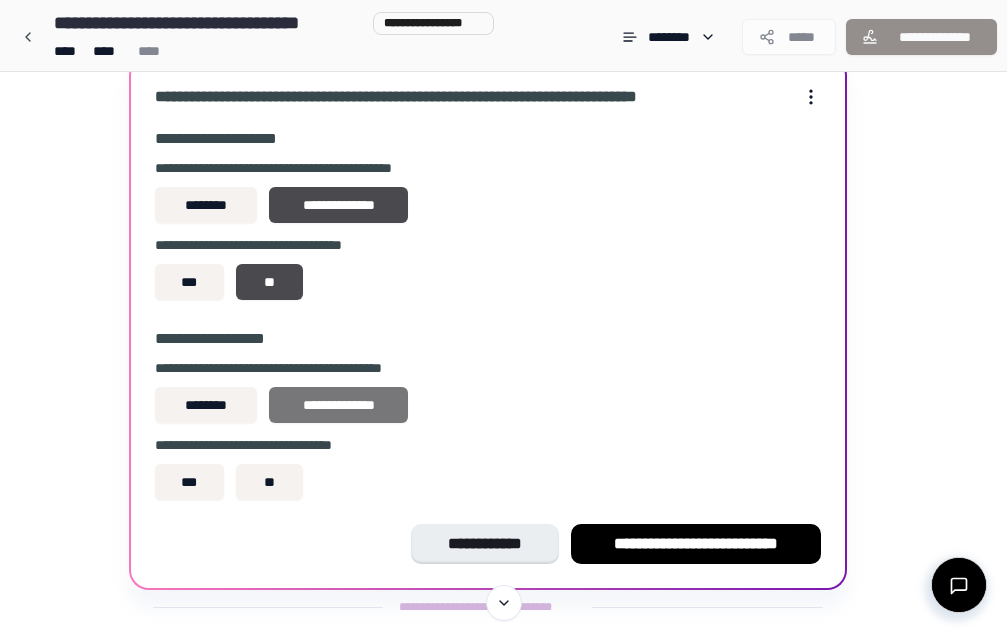 click on "**********" at bounding box center [338, 405] 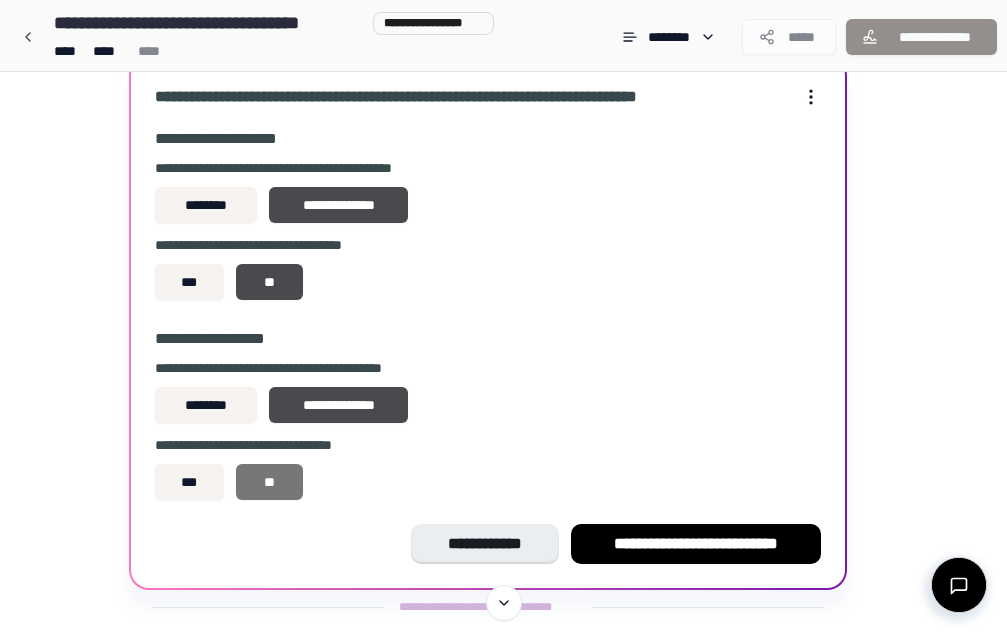 click on "**" at bounding box center (269, 482) 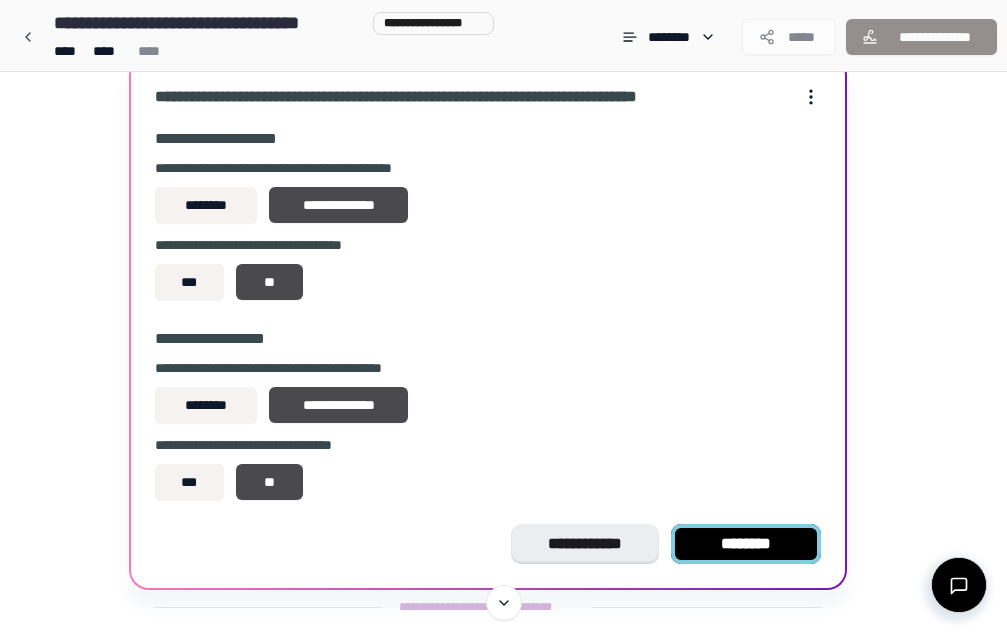 click on "********" at bounding box center (746, 544) 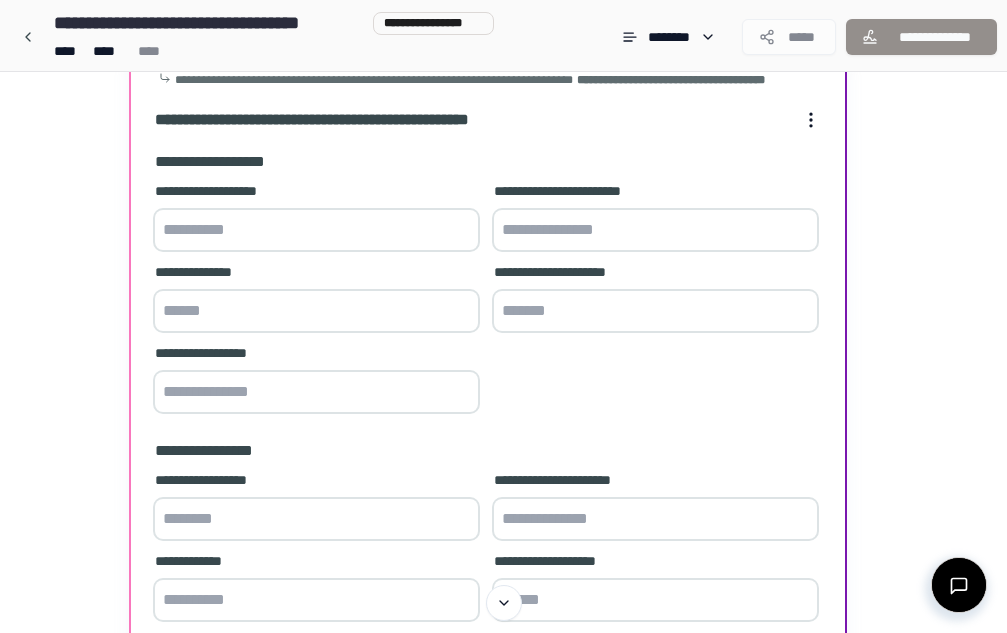 scroll, scrollTop: 71, scrollLeft: 0, axis: vertical 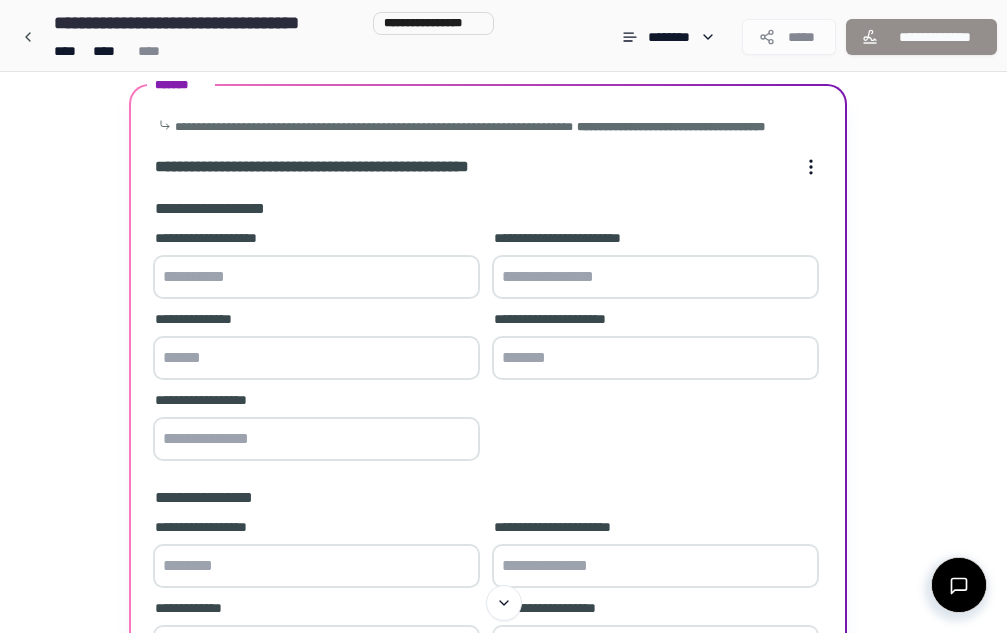 click at bounding box center [316, 277] 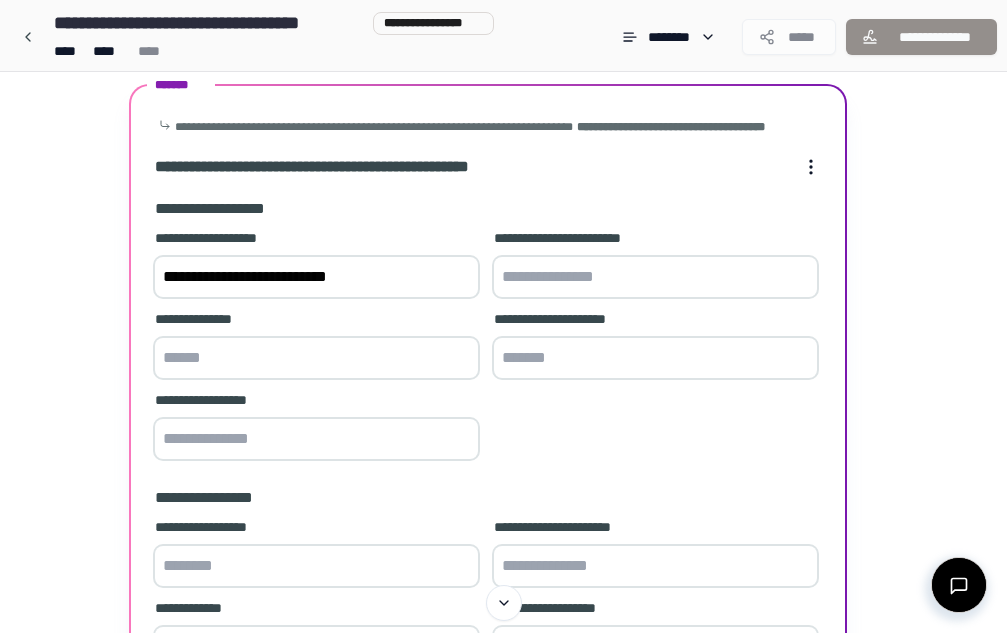 type on "**********" 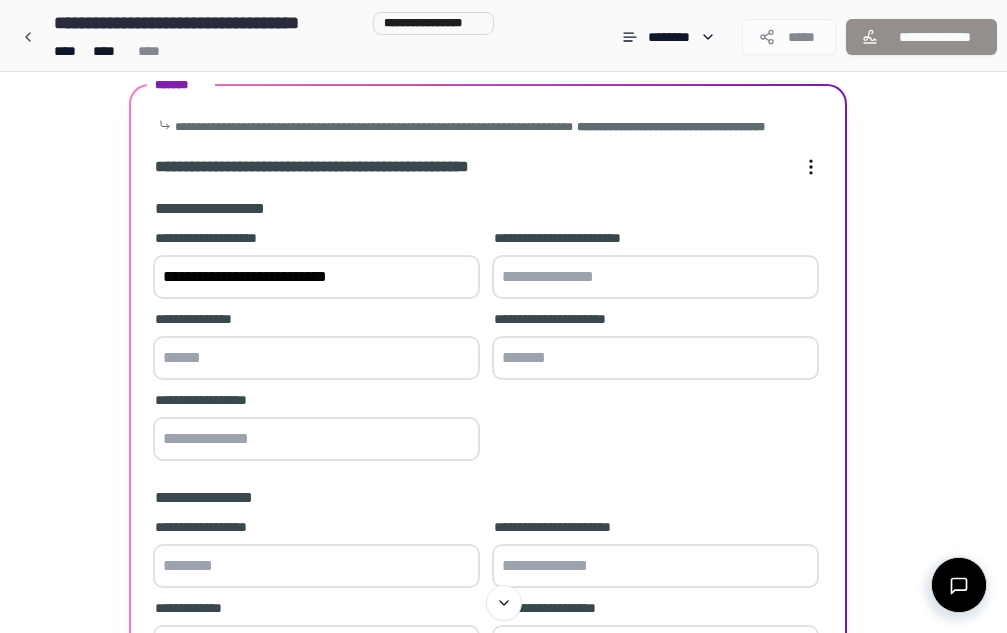 click at bounding box center (655, 277) 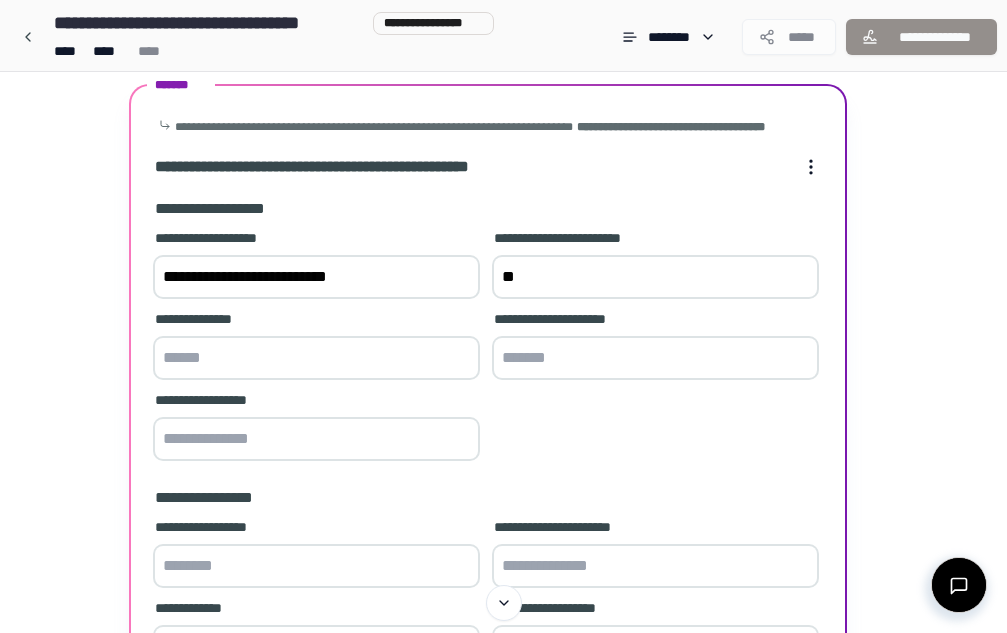 type on "*" 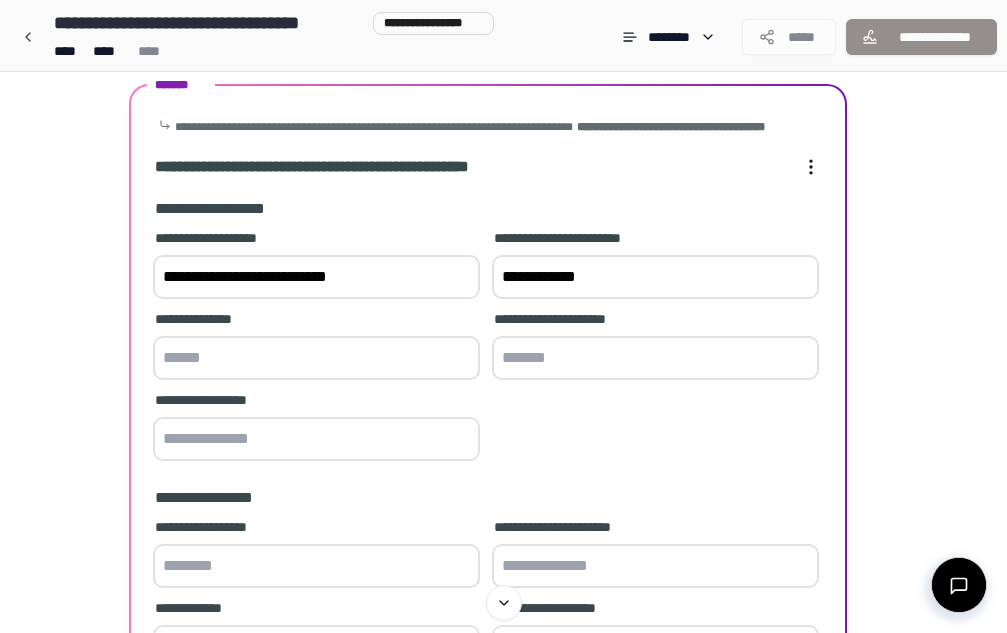 type on "**********" 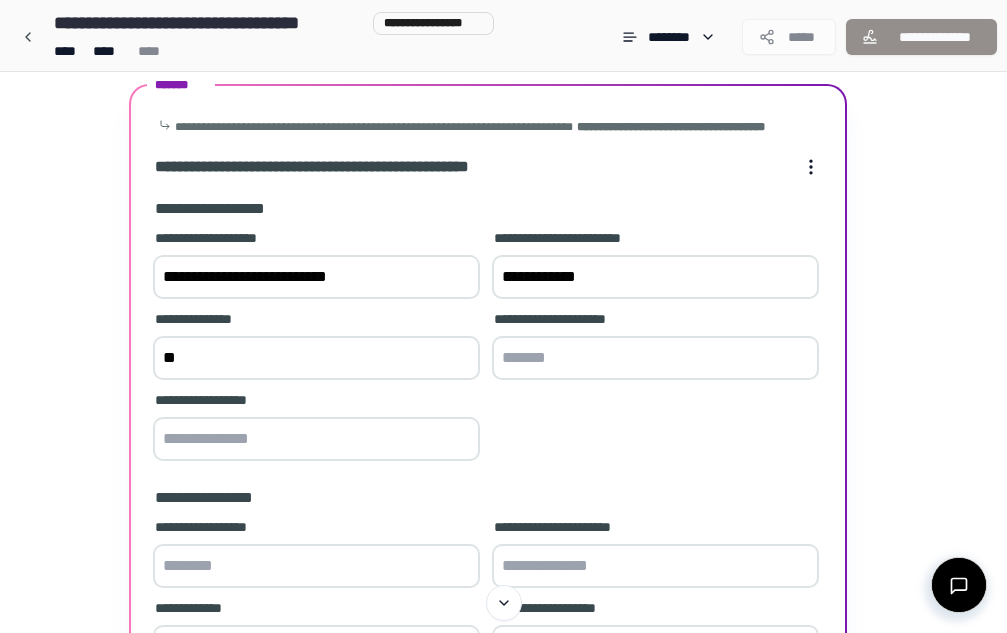type on "*" 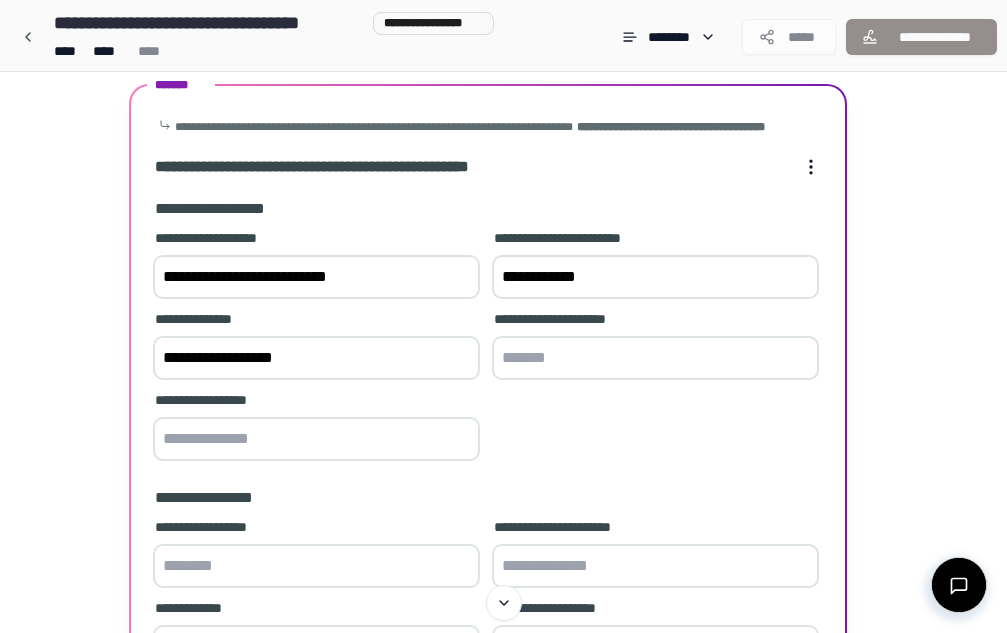 type on "**********" 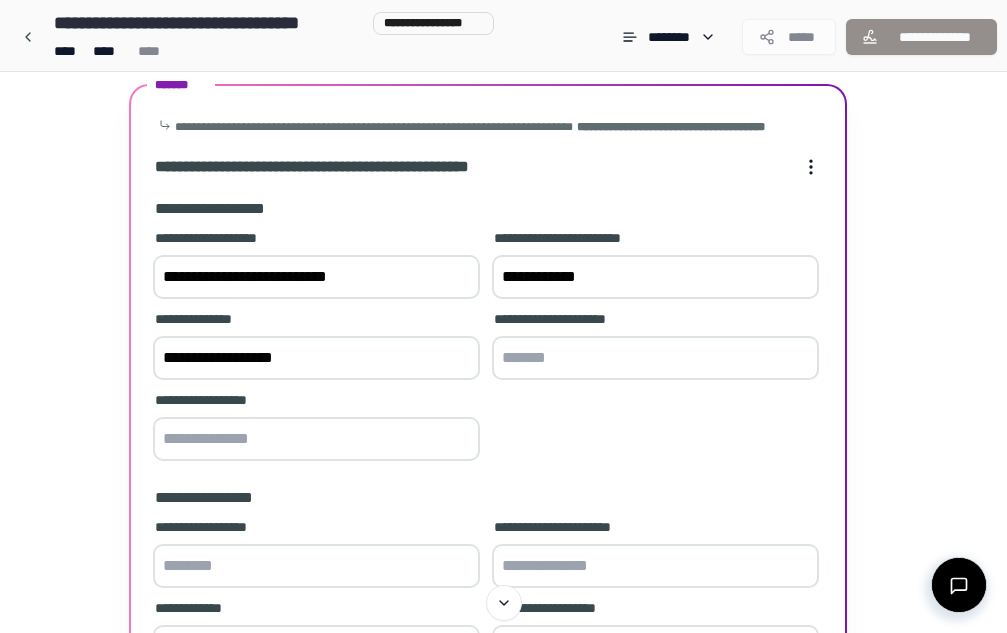 click at bounding box center [655, 358] 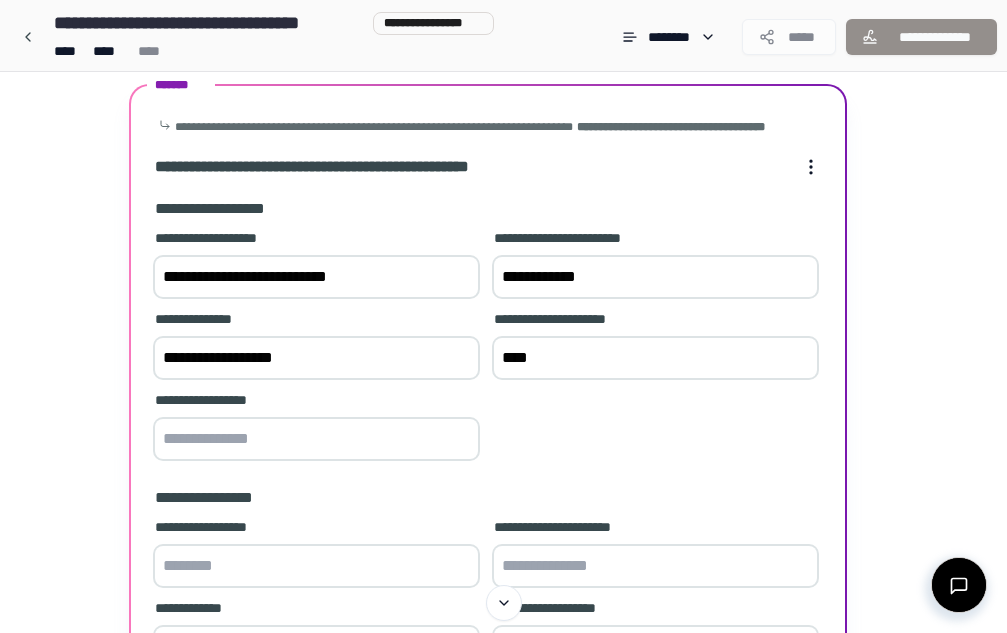 type on "****" 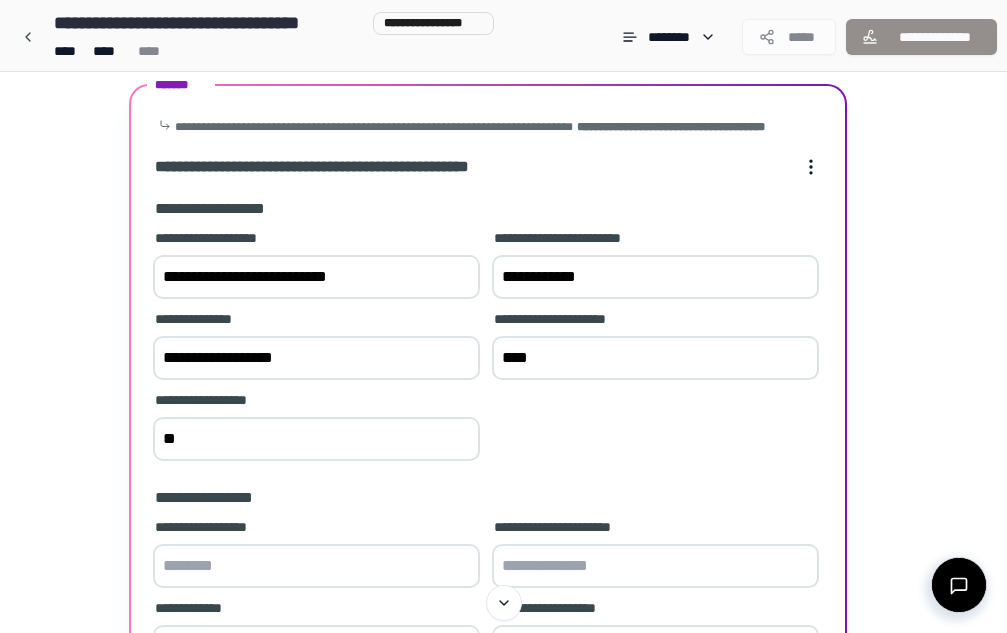 type on "*" 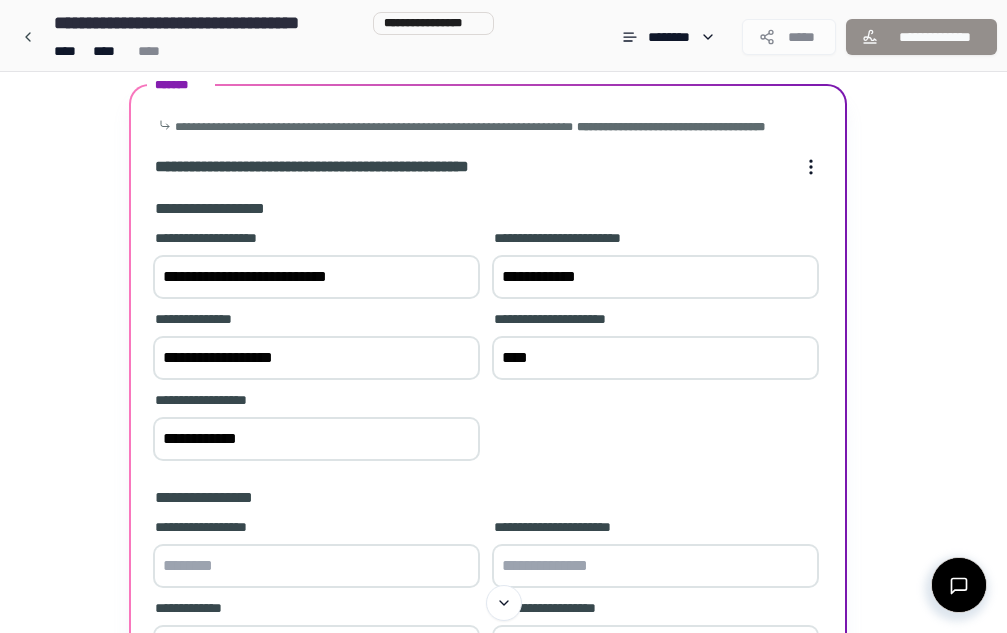 type on "**********" 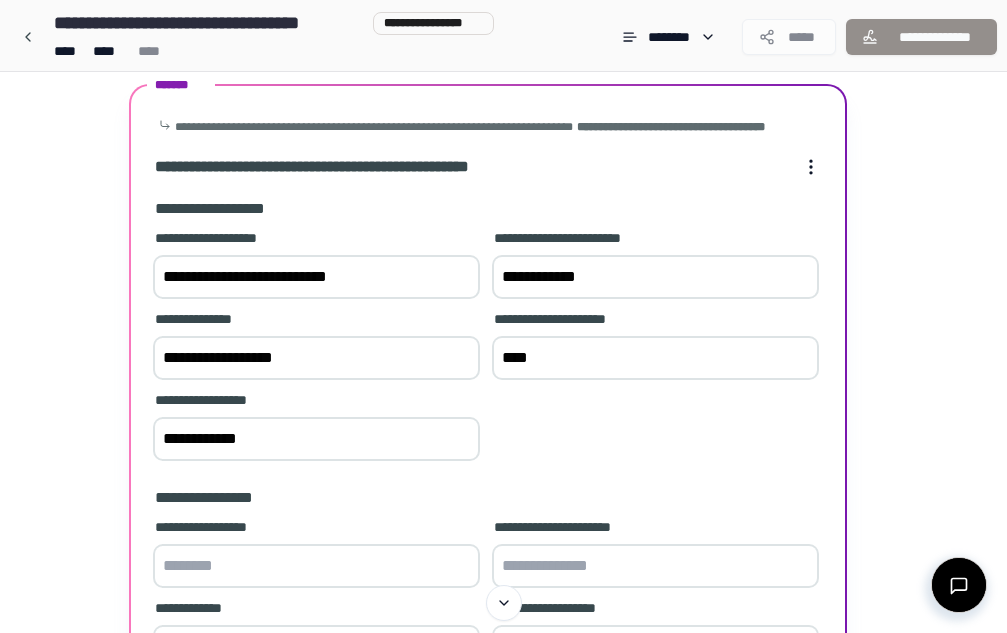 click on "**********" at bounding box center [488, 347] 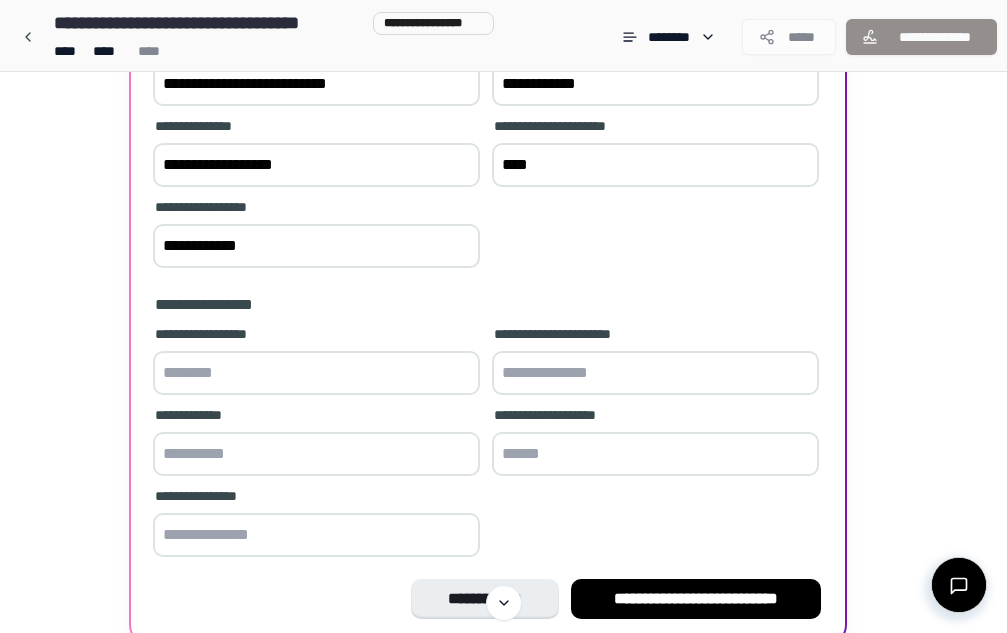scroll, scrollTop: 271, scrollLeft: 0, axis: vertical 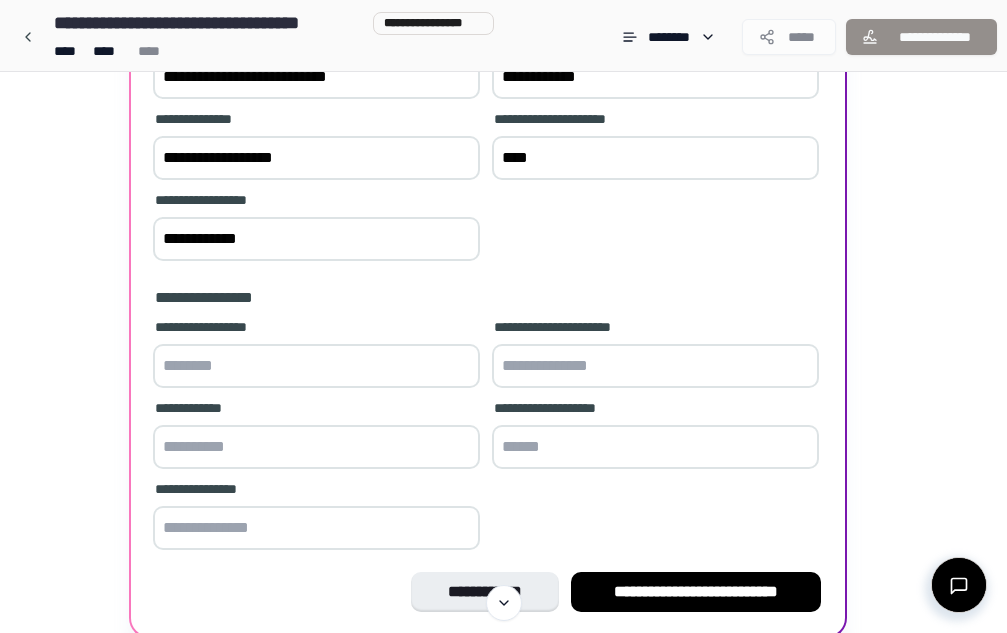 click at bounding box center [316, 366] 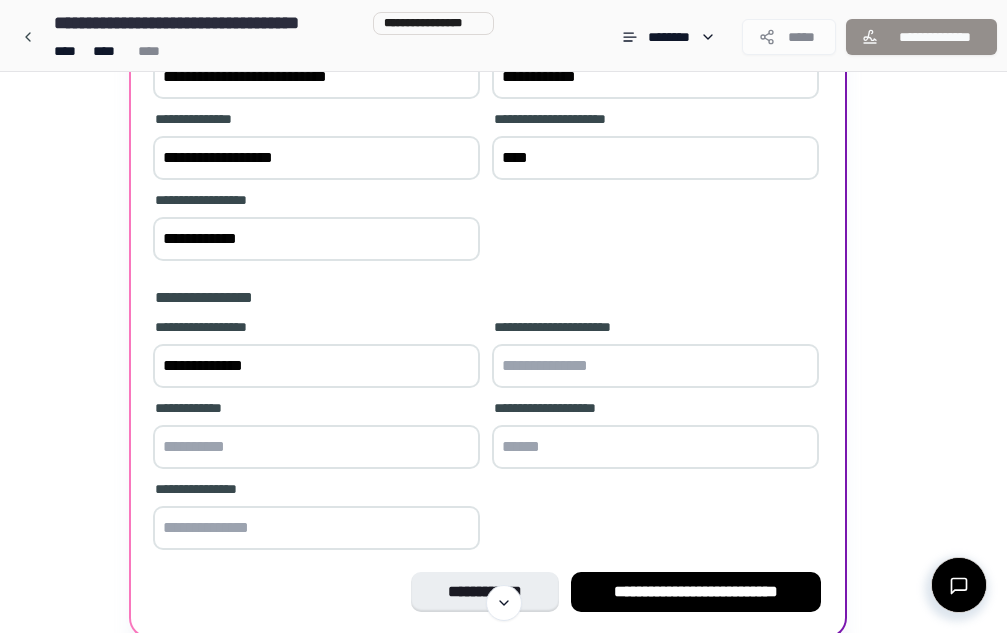 type on "**********" 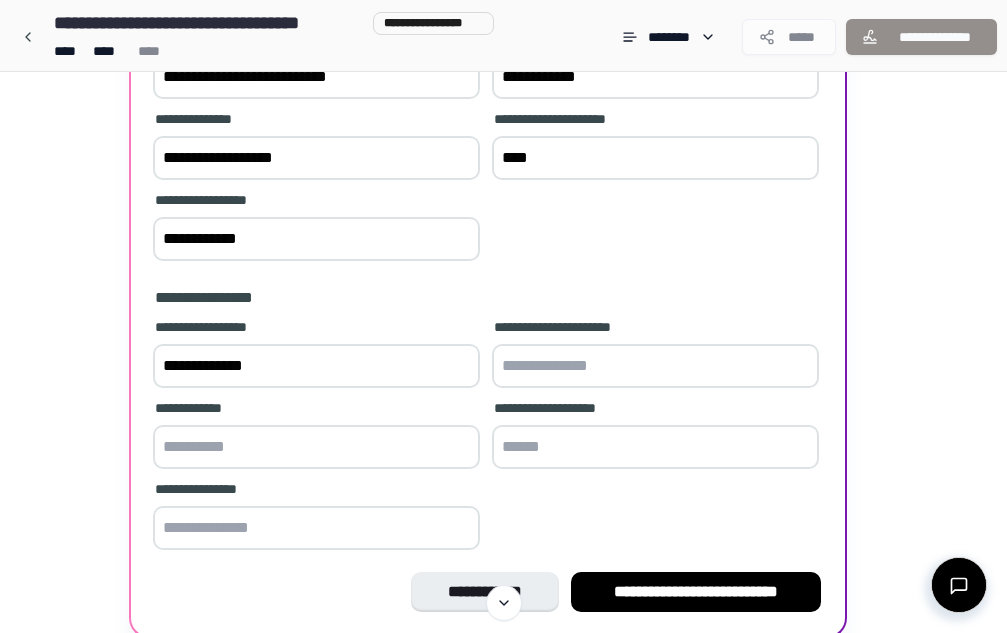 click on "**********" at bounding box center (488, 436) 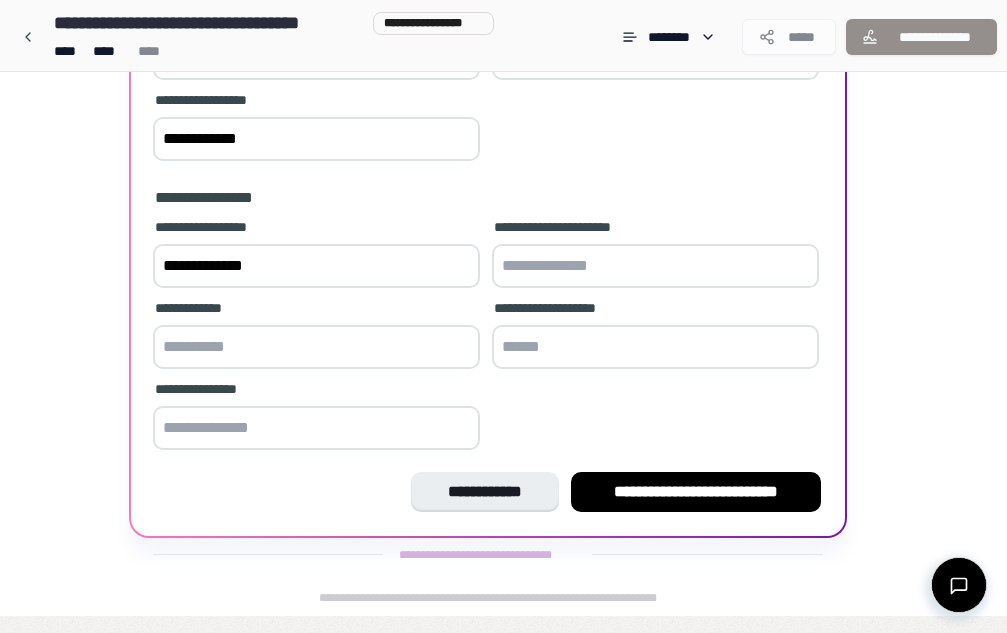scroll, scrollTop: 271, scrollLeft: 0, axis: vertical 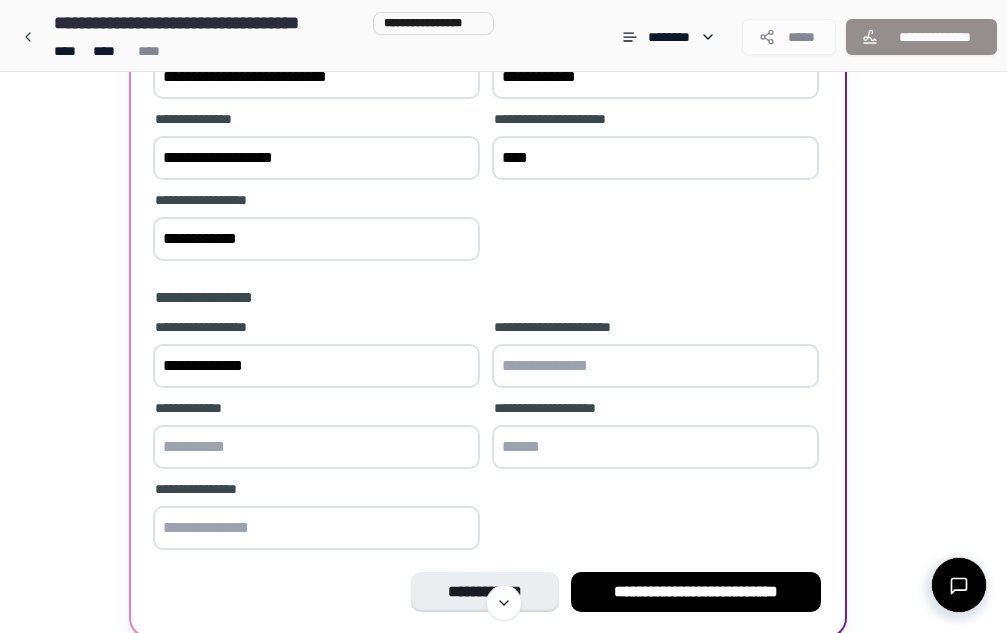 click at bounding box center [655, 366] 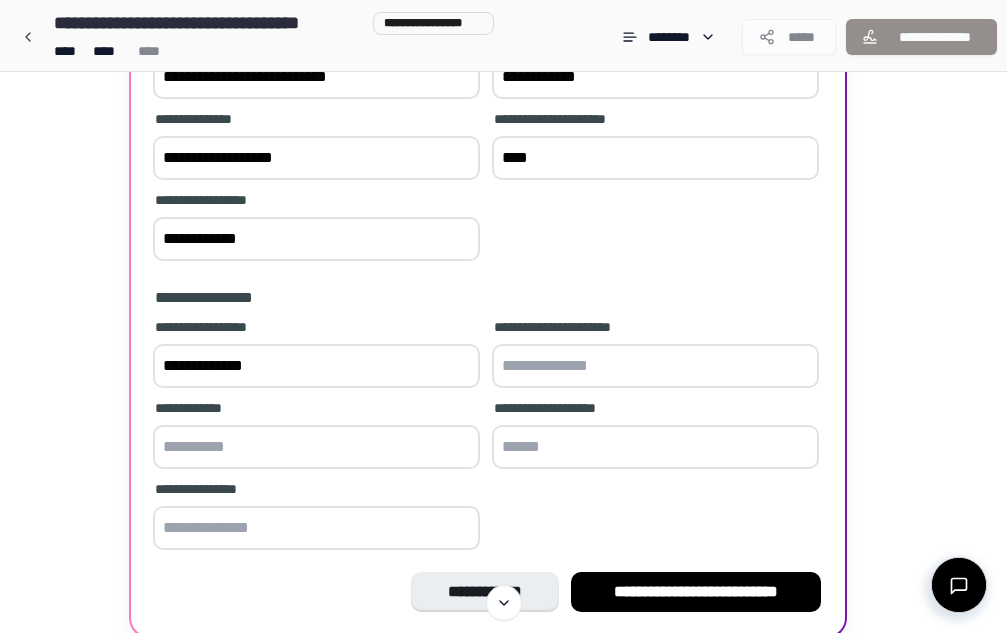 type on "*" 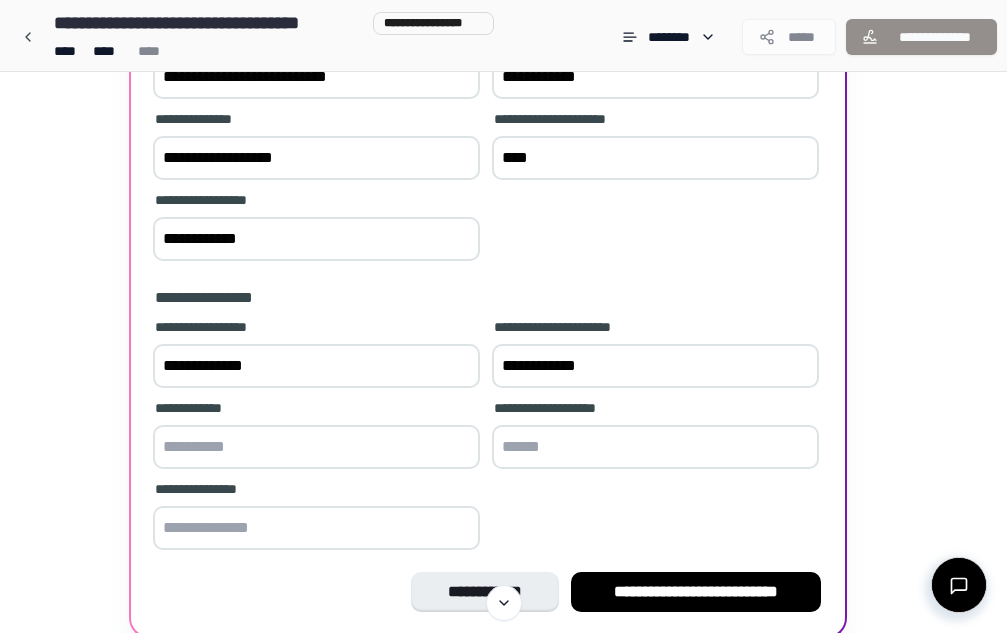 type on "**********" 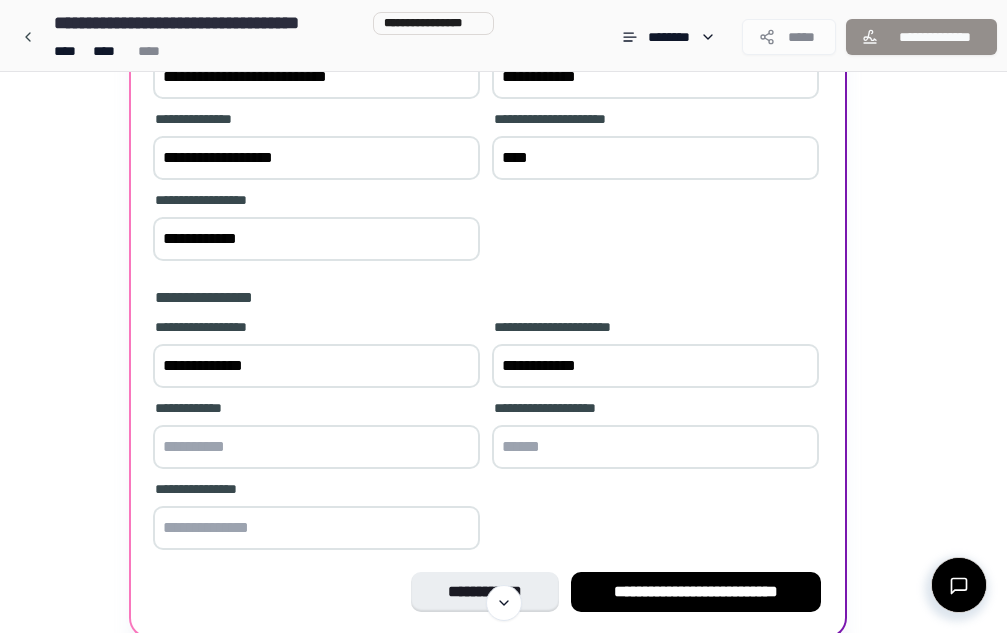 click at bounding box center (316, 447) 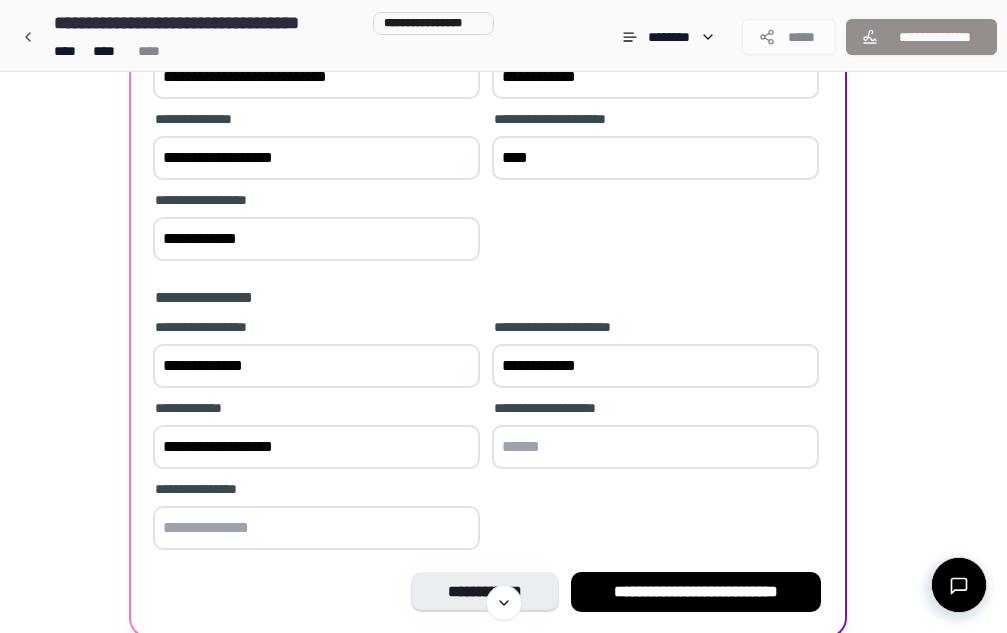 type on "**********" 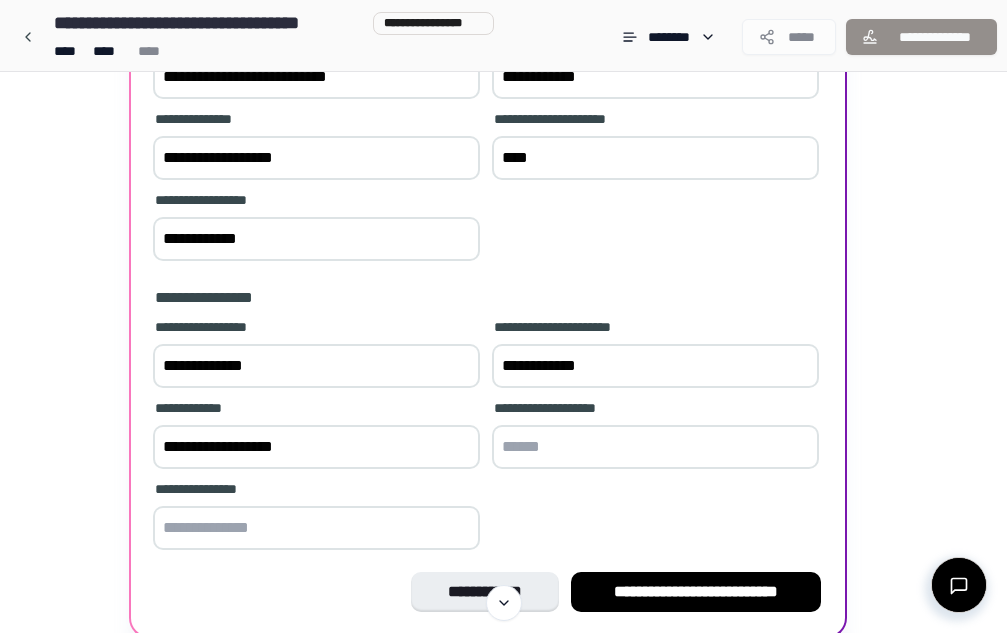 click at bounding box center [655, 447] 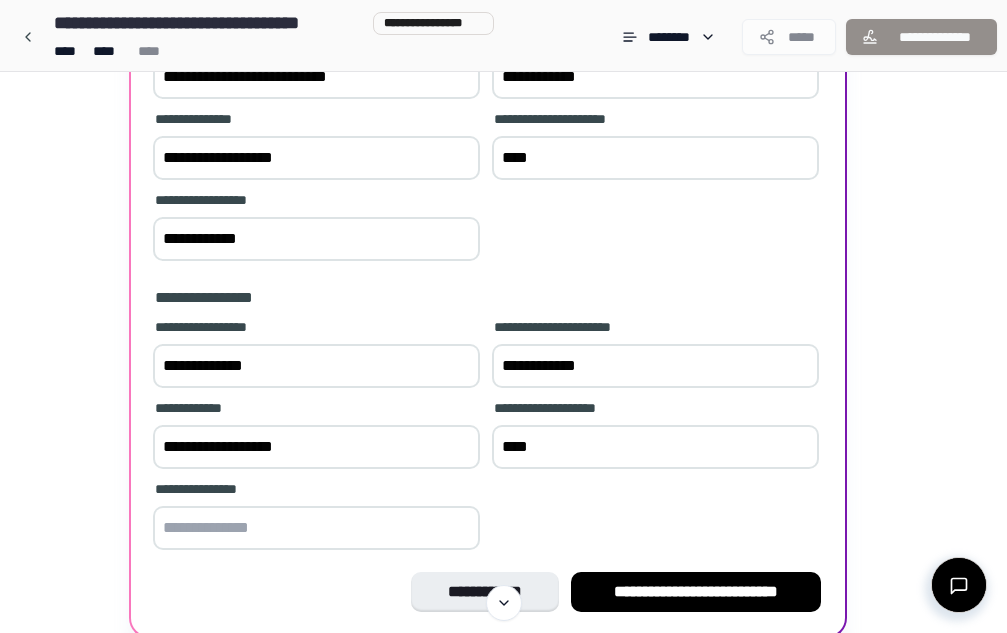 type on "****" 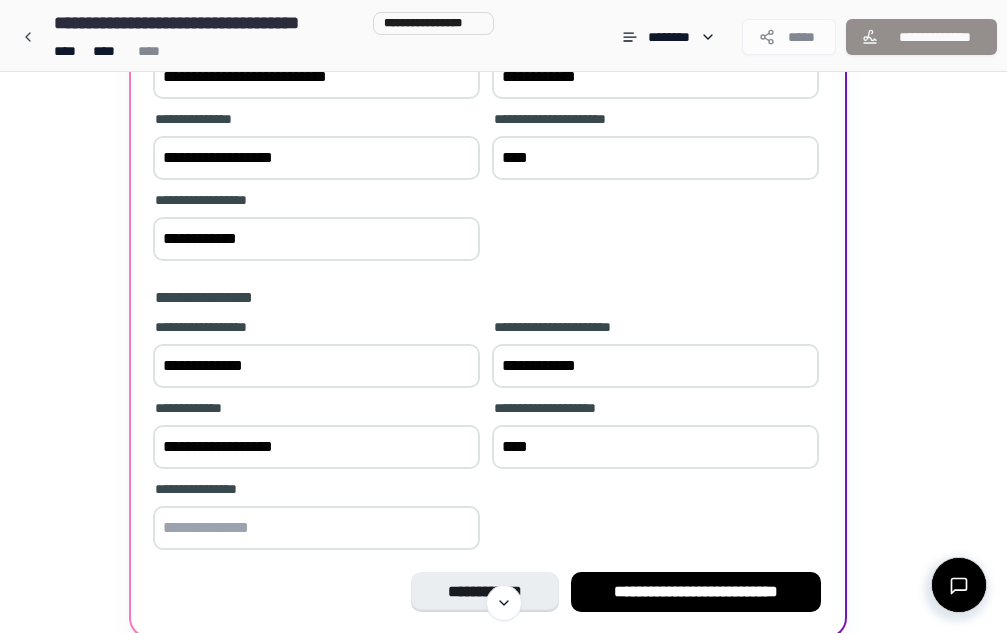 click at bounding box center (316, 528) 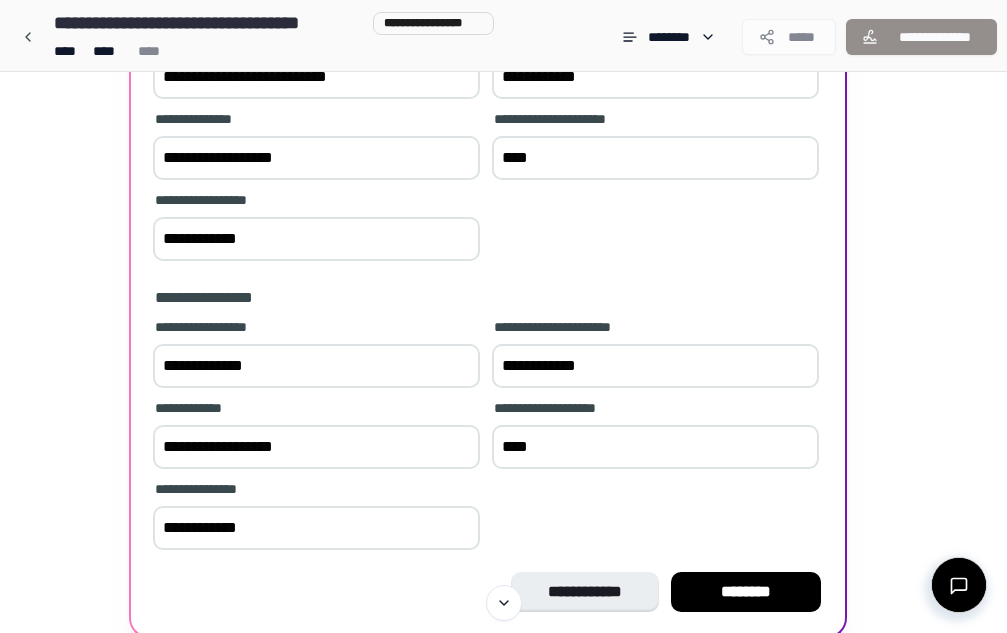 type on "**********" 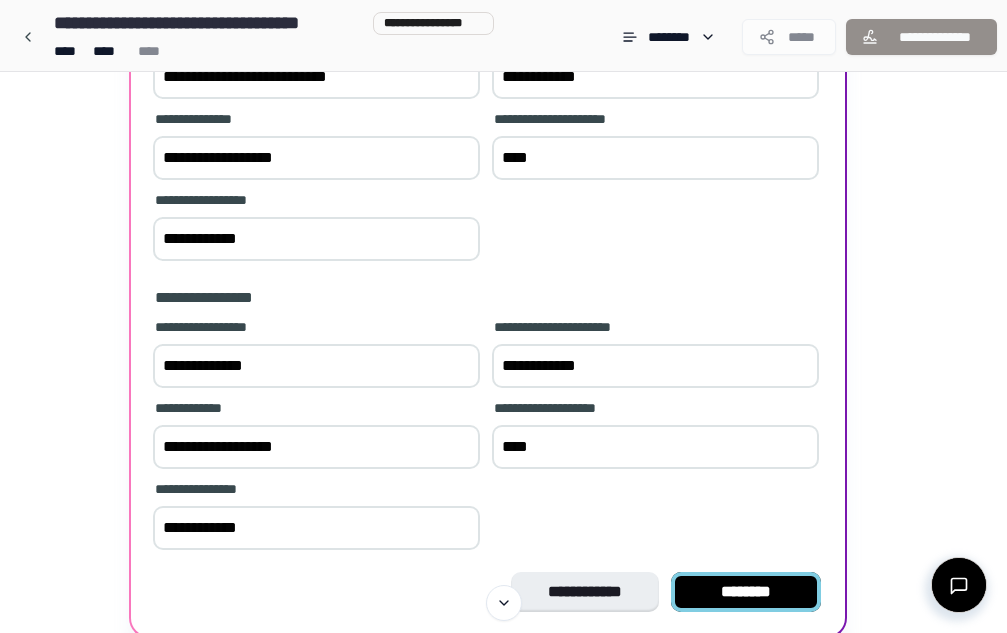 click on "********" at bounding box center (746, 592) 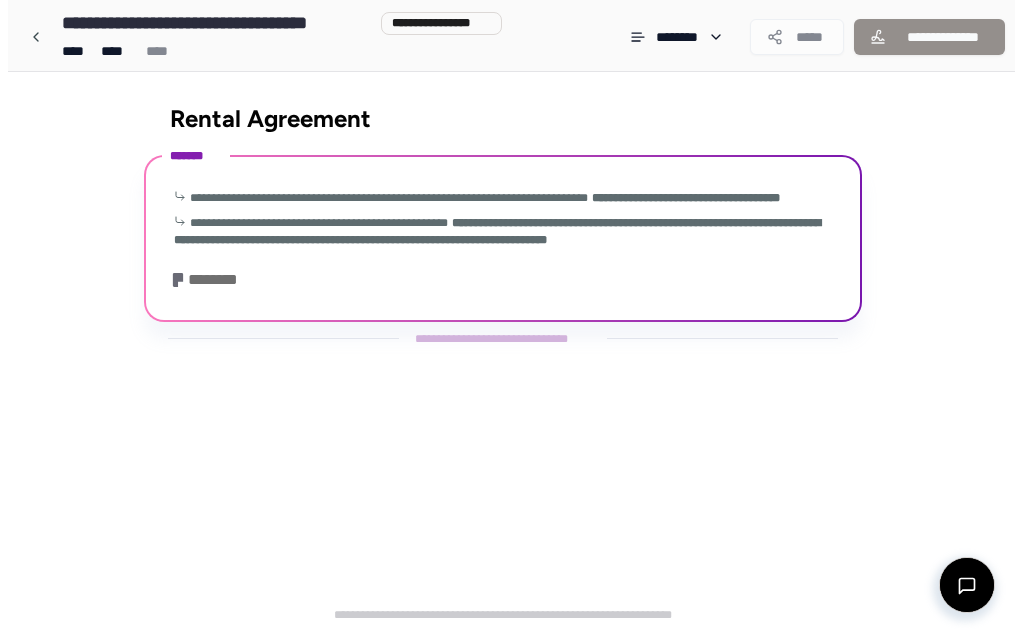 scroll, scrollTop: 0, scrollLeft: 0, axis: both 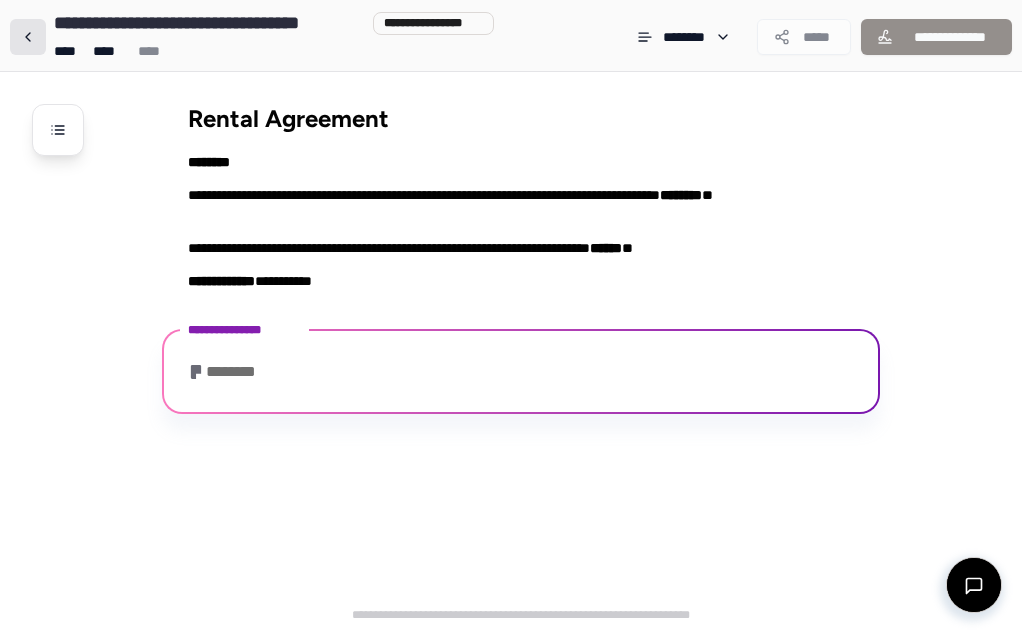 click at bounding box center [28, 37] 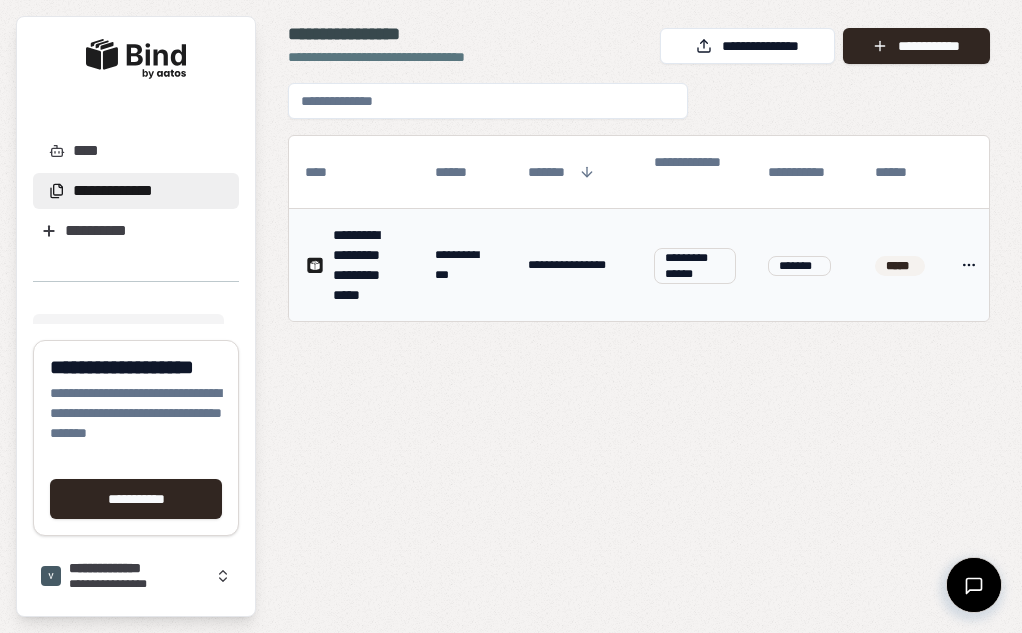 click on "**********" at bounding box center [695, 266] 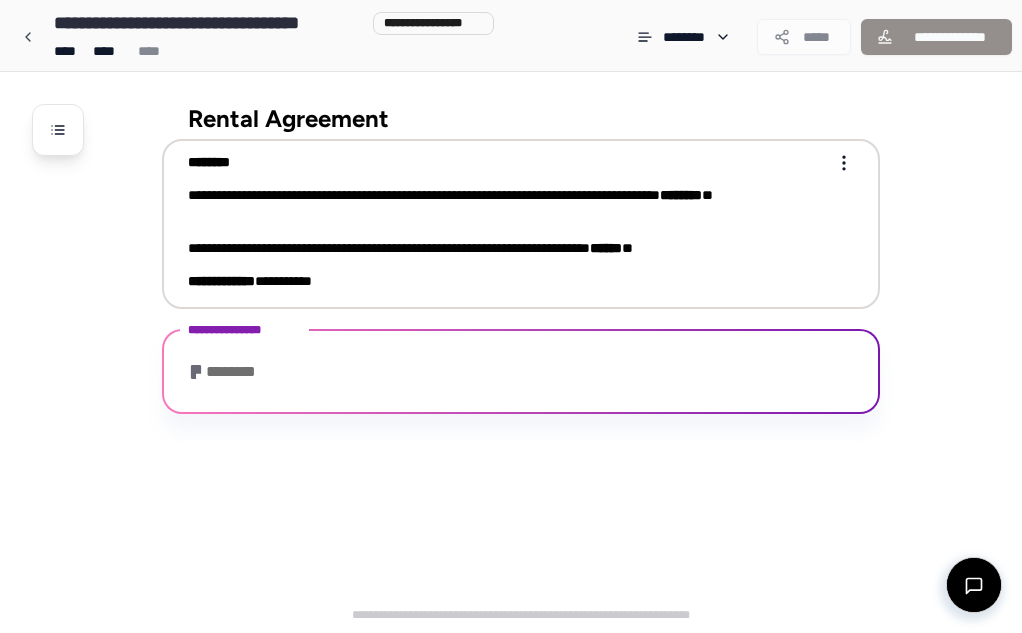 click on "**********" at bounding box center (507, 248) 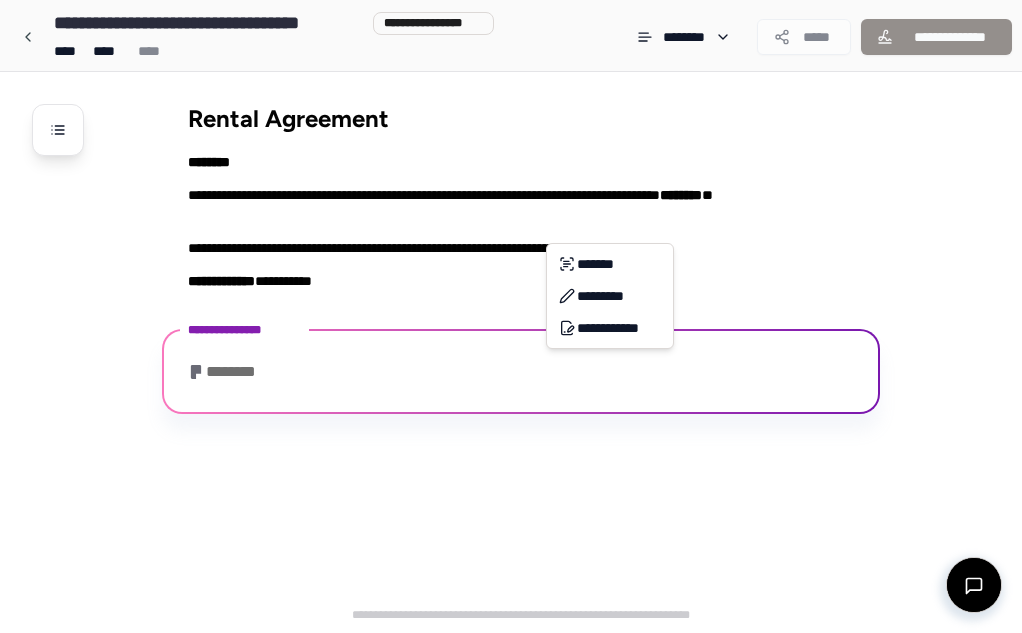 click on "**********" at bounding box center (511, 316) 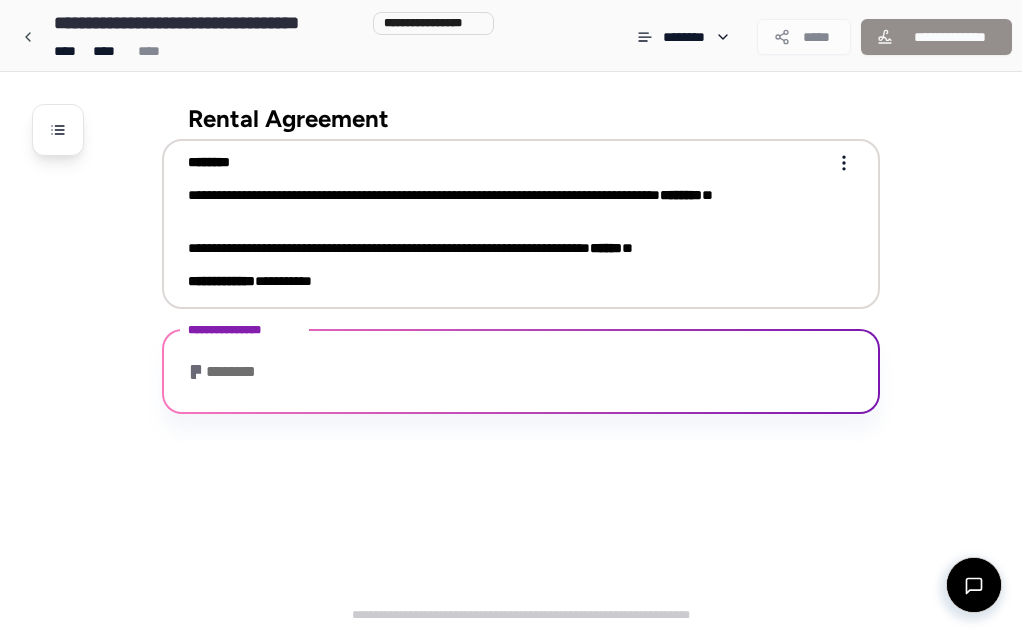 click on "**********" at bounding box center [511, 316] 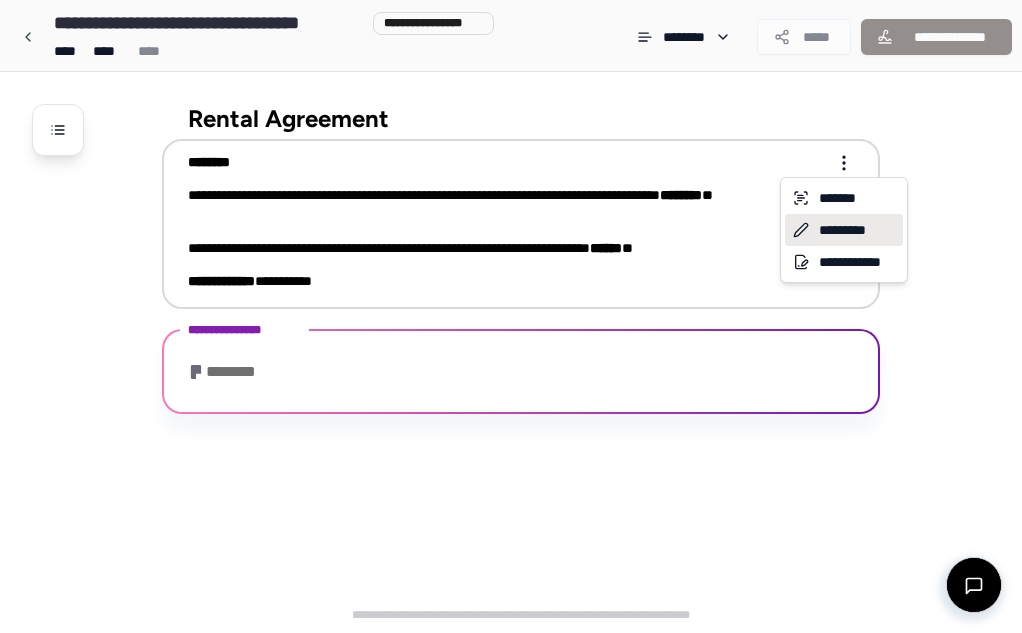 click on "*********" at bounding box center [844, 230] 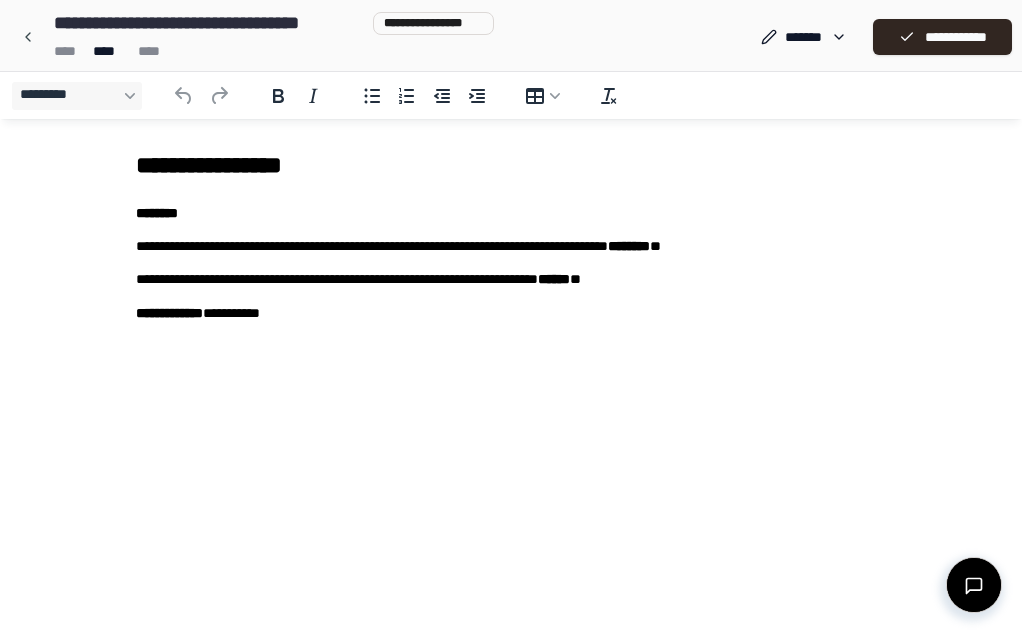 scroll, scrollTop: 0, scrollLeft: 0, axis: both 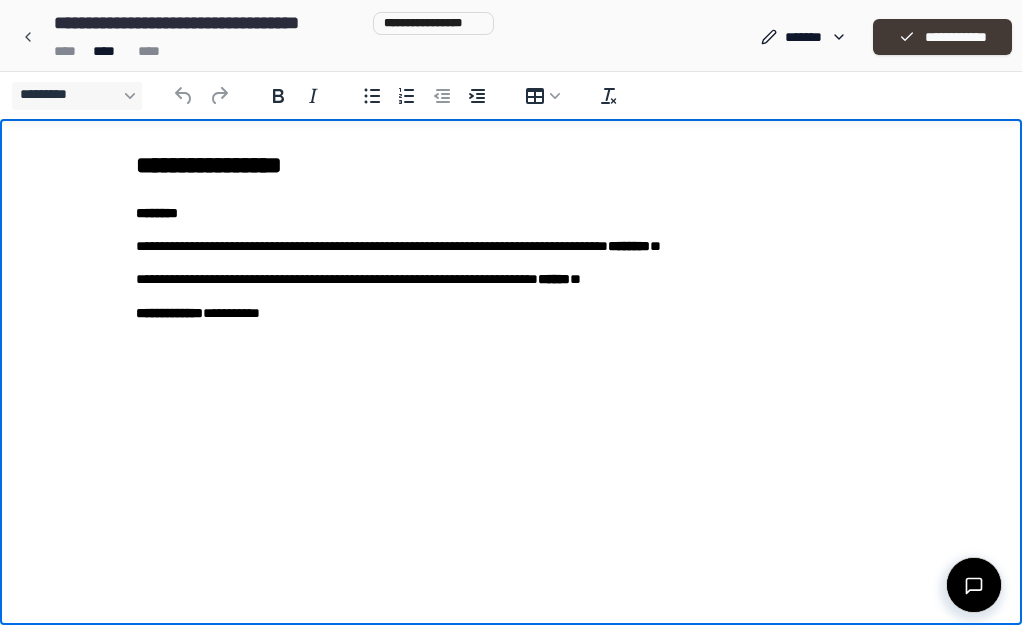 click on "**********" at bounding box center (942, 37) 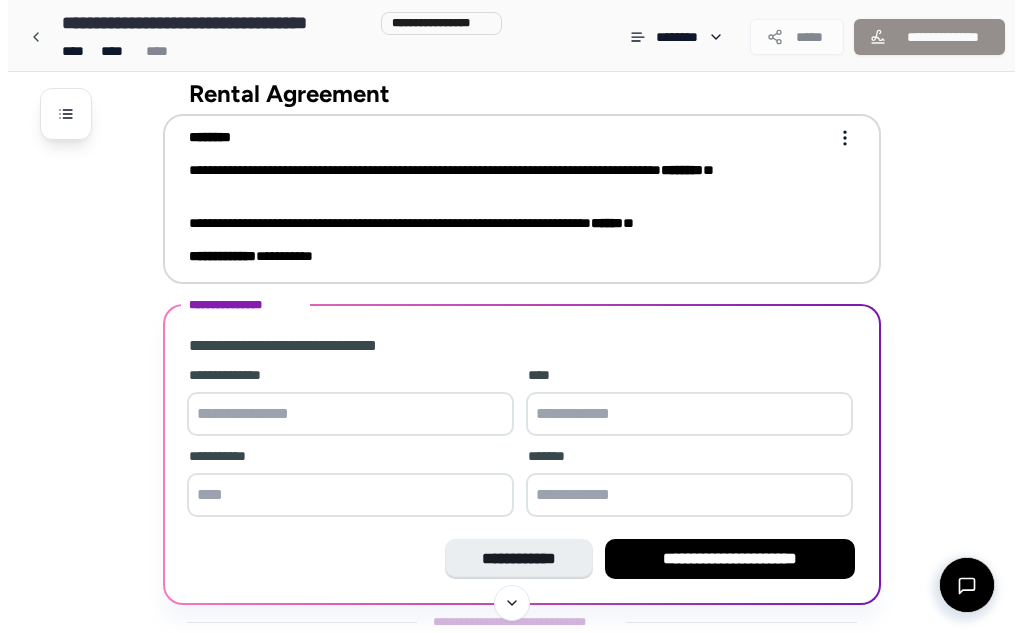 scroll, scrollTop: 0, scrollLeft: 0, axis: both 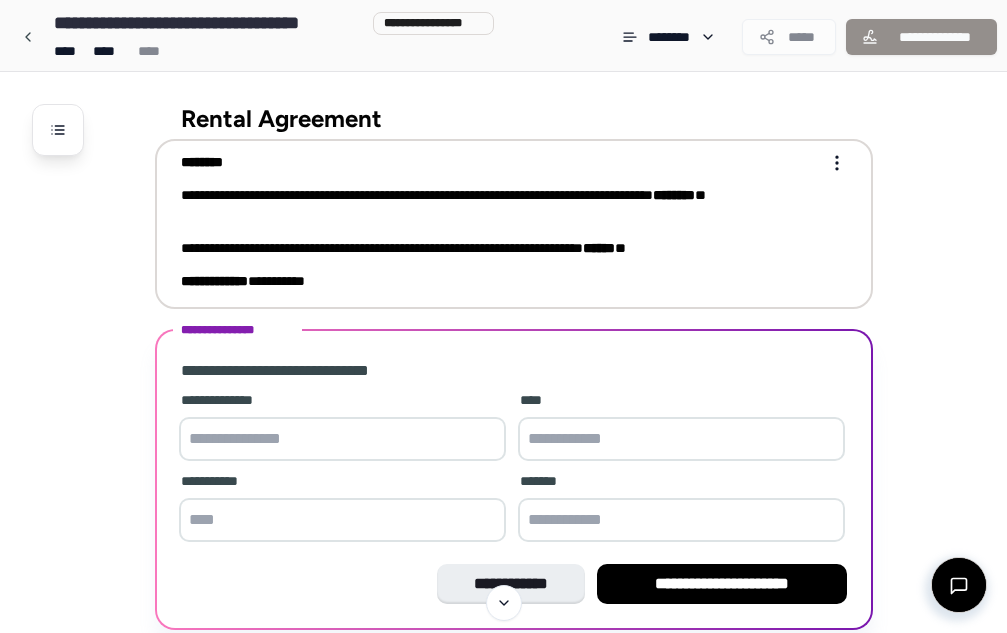 click on "**********" at bounding box center [503, 354] 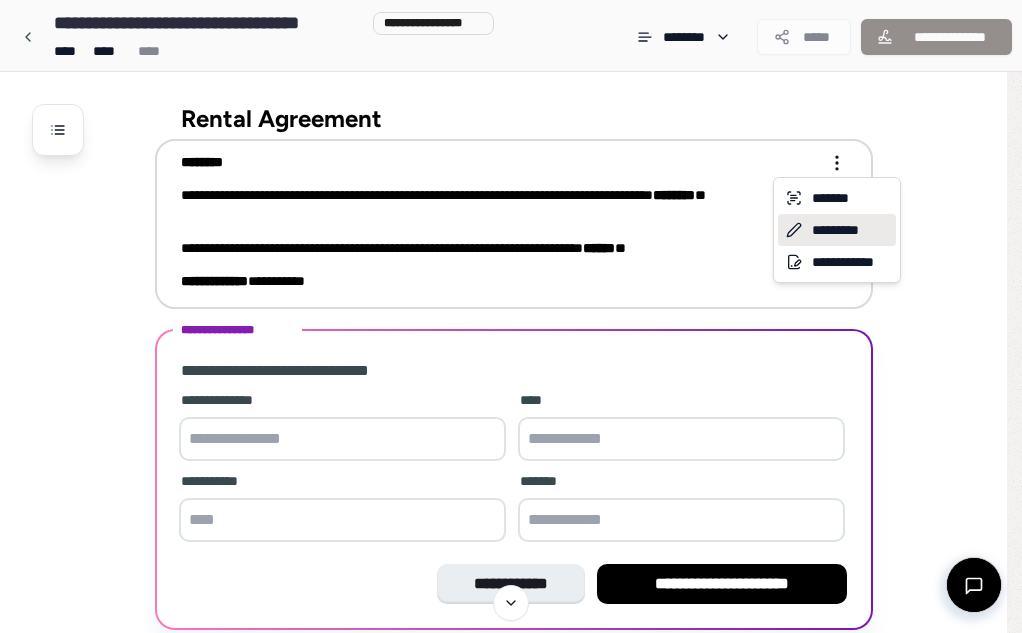 click on "*********" at bounding box center [837, 230] 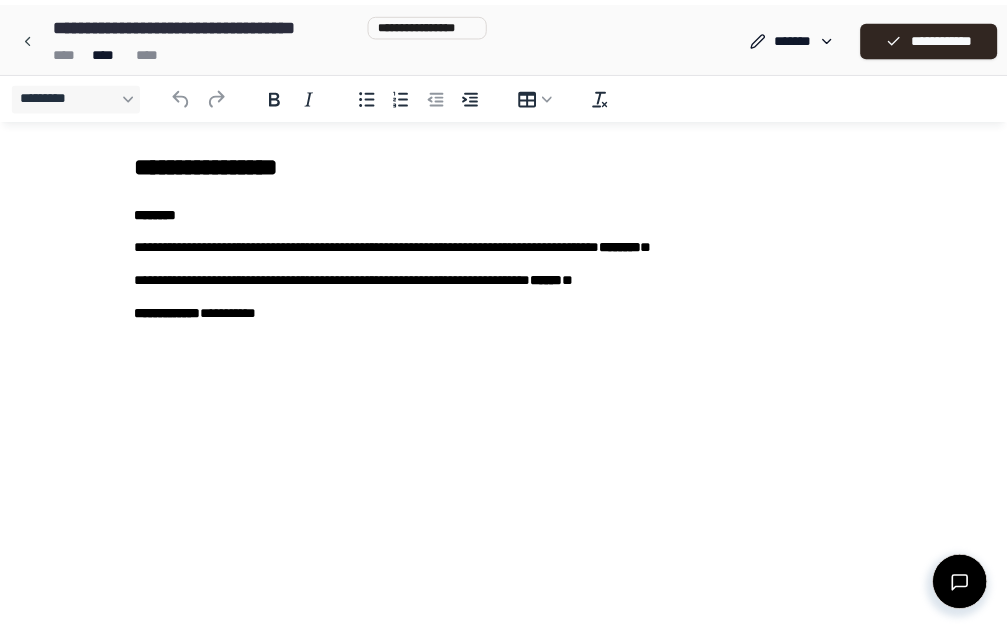 scroll, scrollTop: 0, scrollLeft: 0, axis: both 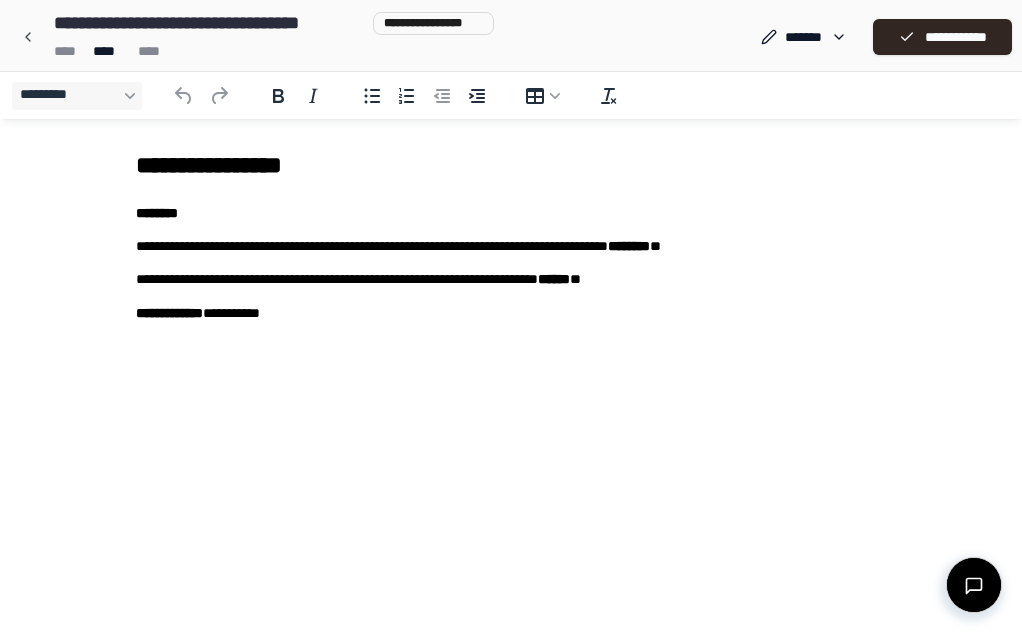 click on "**********" at bounding box center [511, 246] 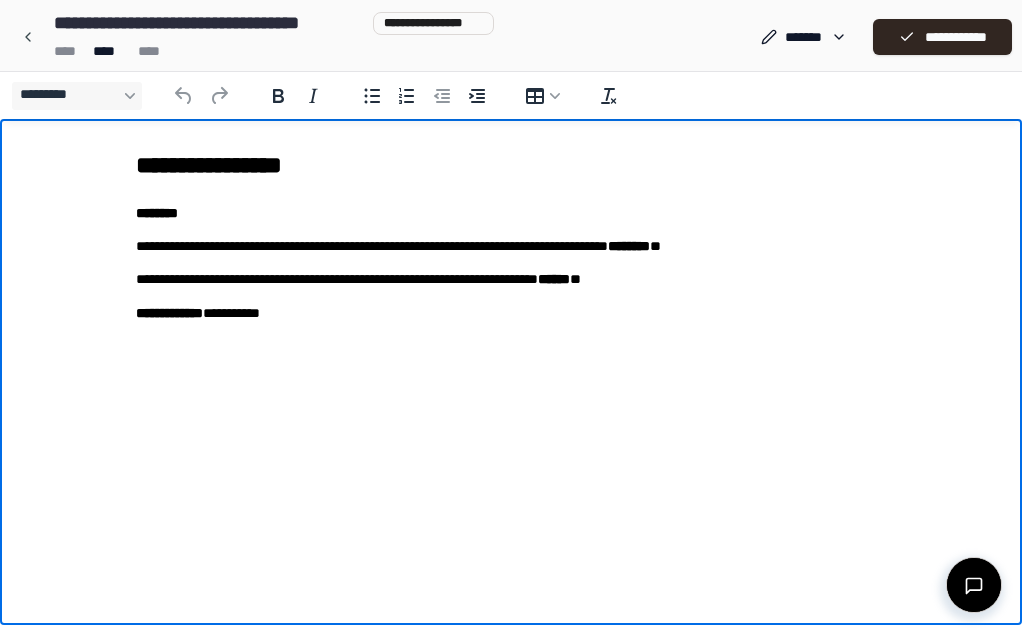 click on "**********" at bounding box center [511, 246] 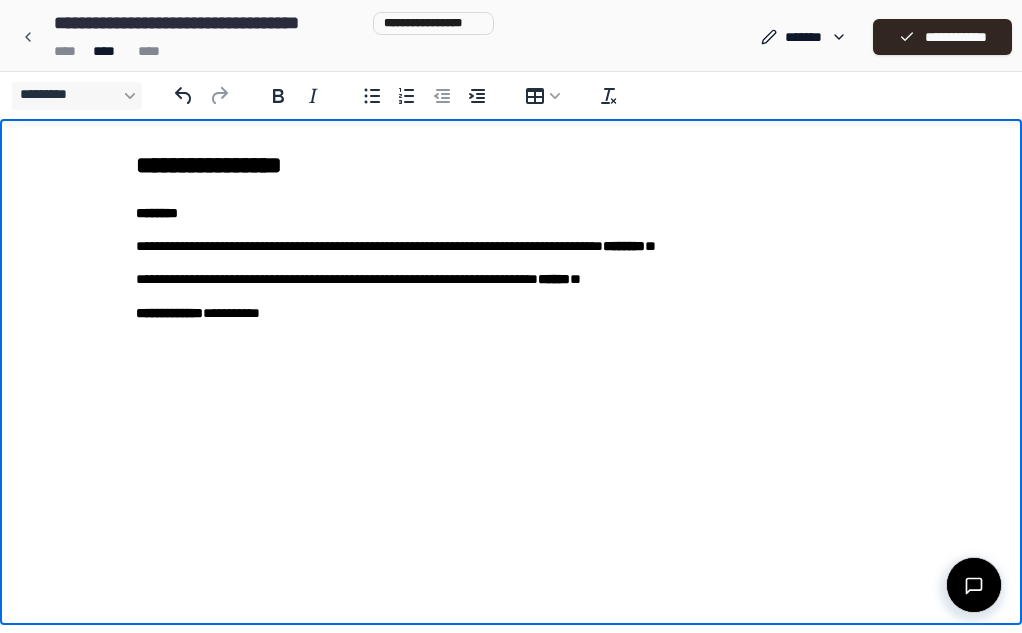 click on "**********" at bounding box center [511, 246] 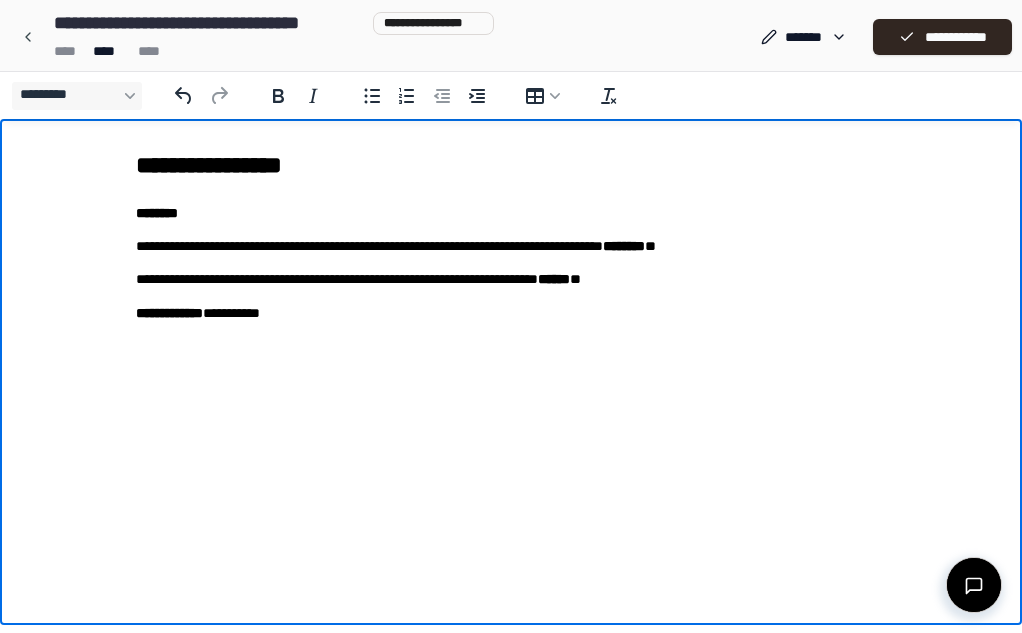 click on "**********" at bounding box center (511, 246) 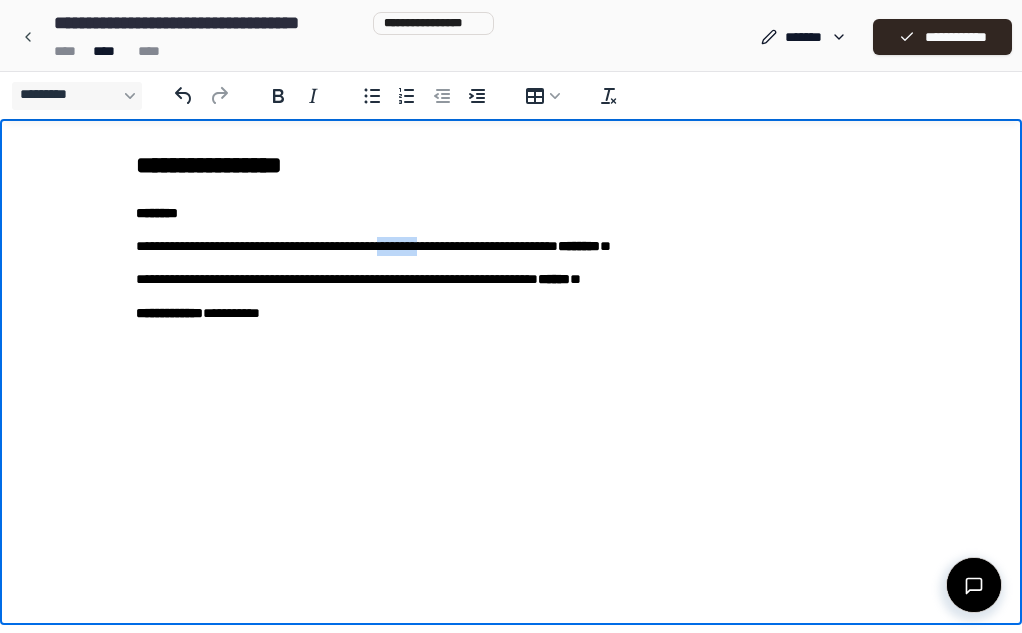 drag, startPoint x: 471, startPoint y: 250, endPoint x: 465, endPoint y: 309, distance: 59.3043 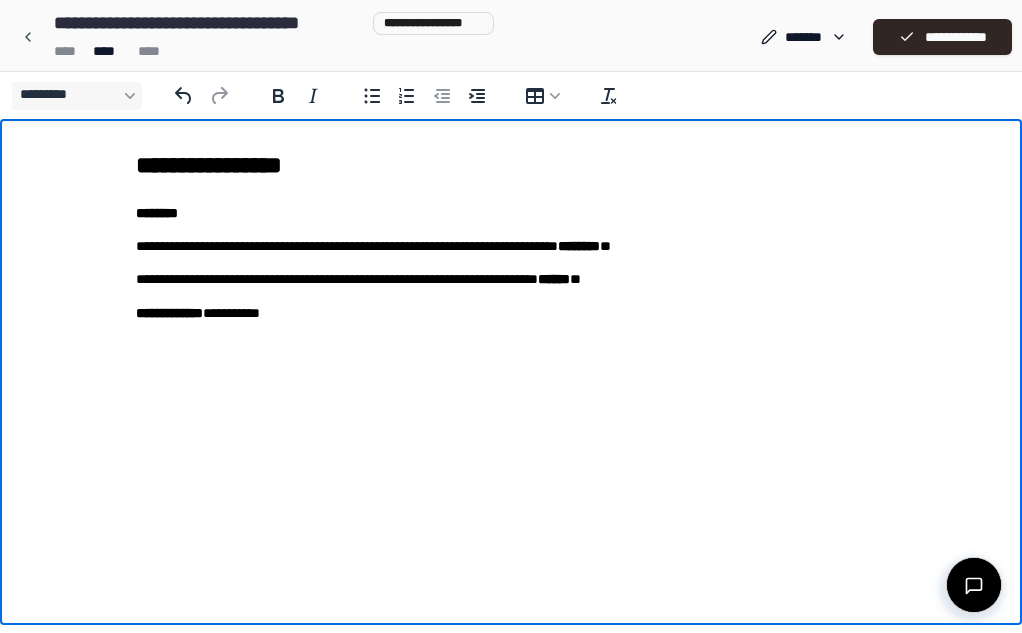 click on "**********" at bounding box center (511, 246) 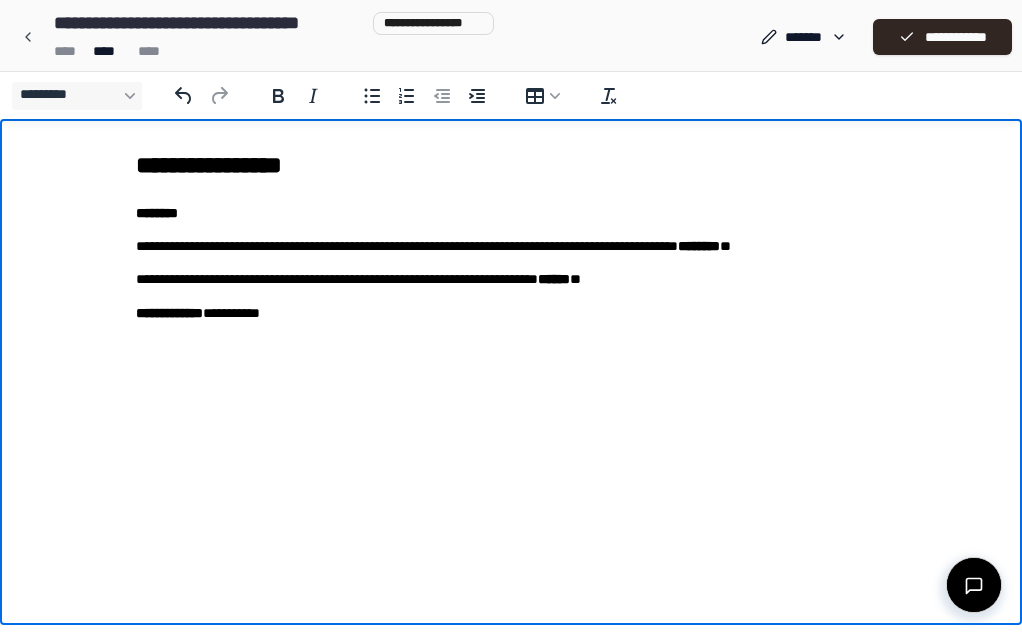 click on "**********" at bounding box center (511, 236) 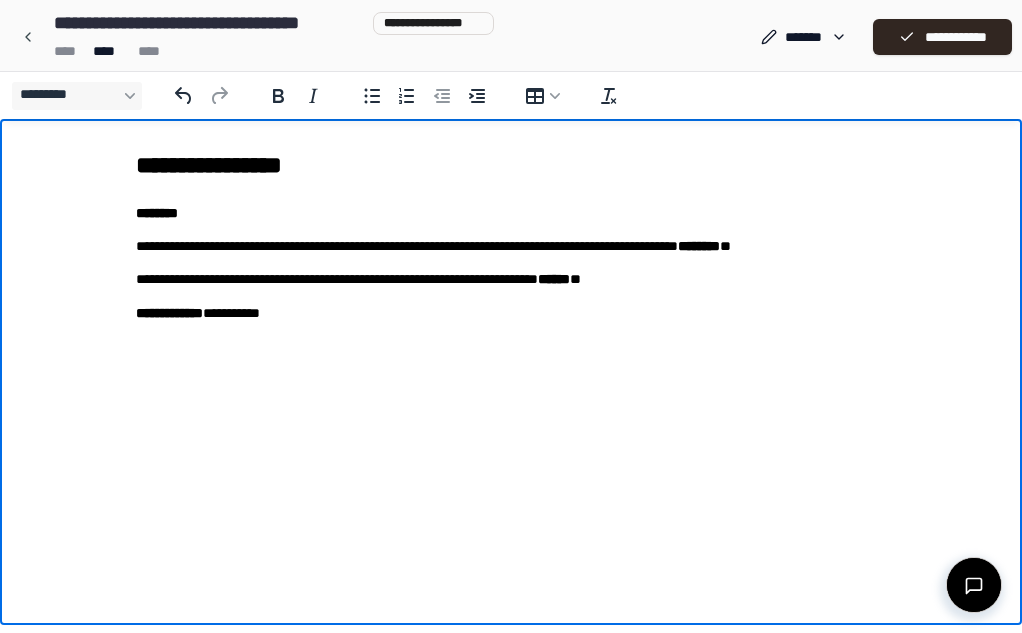 click on "**********" at bounding box center [511, 246] 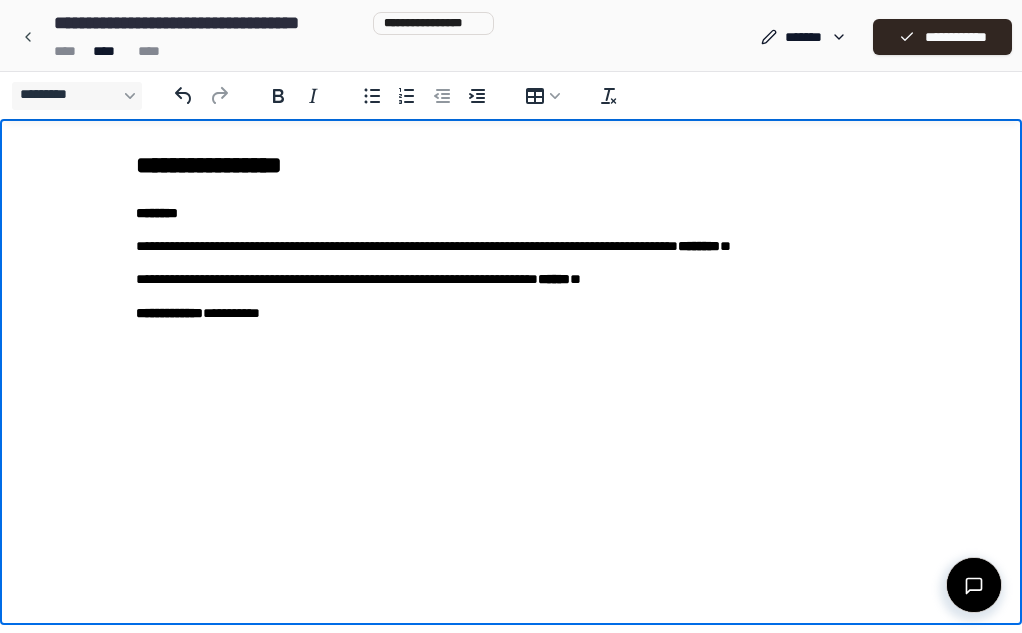 click on "**********" at bounding box center (511, 236) 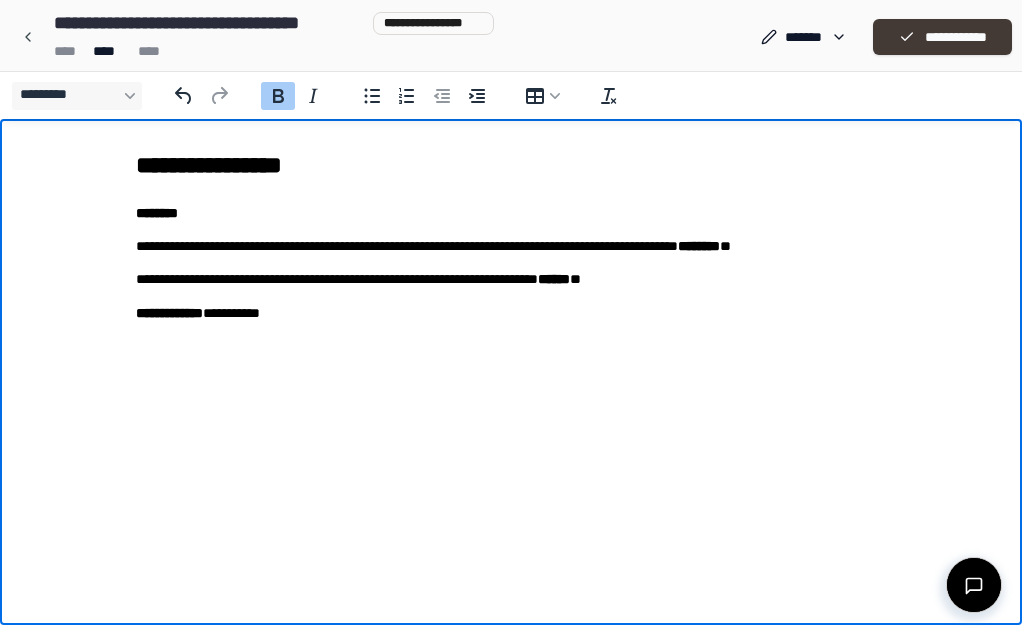 click on "**********" at bounding box center [942, 37] 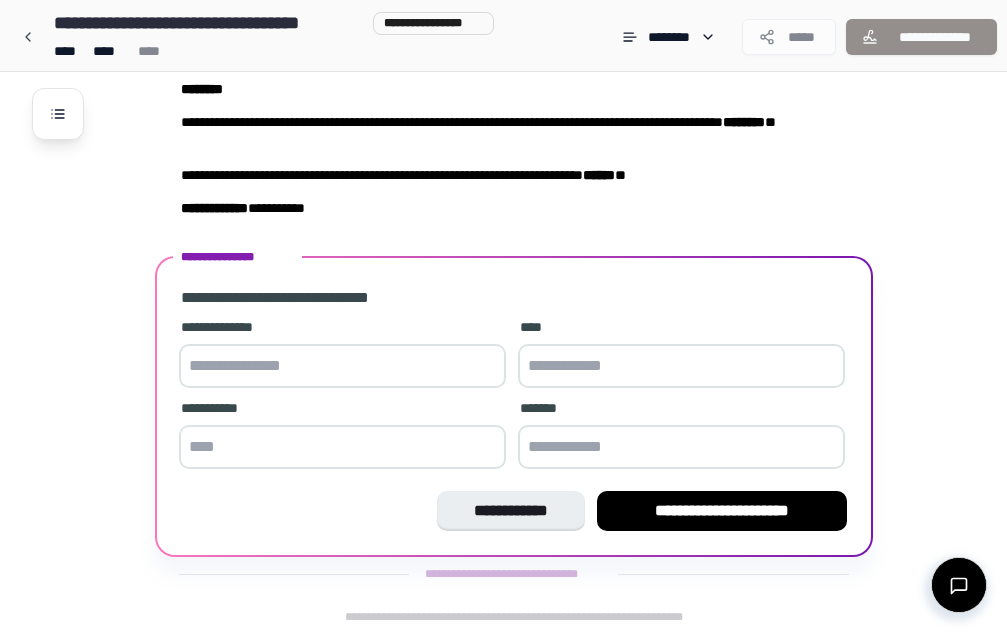 scroll, scrollTop: 75, scrollLeft: 0, axis: vertical 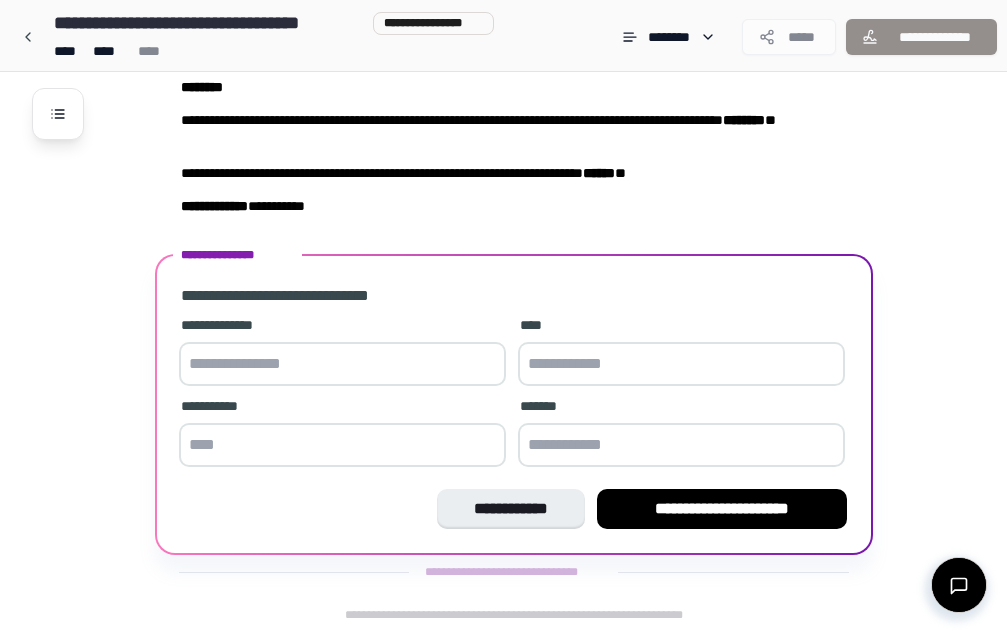 click at bounding box center (342, 364) 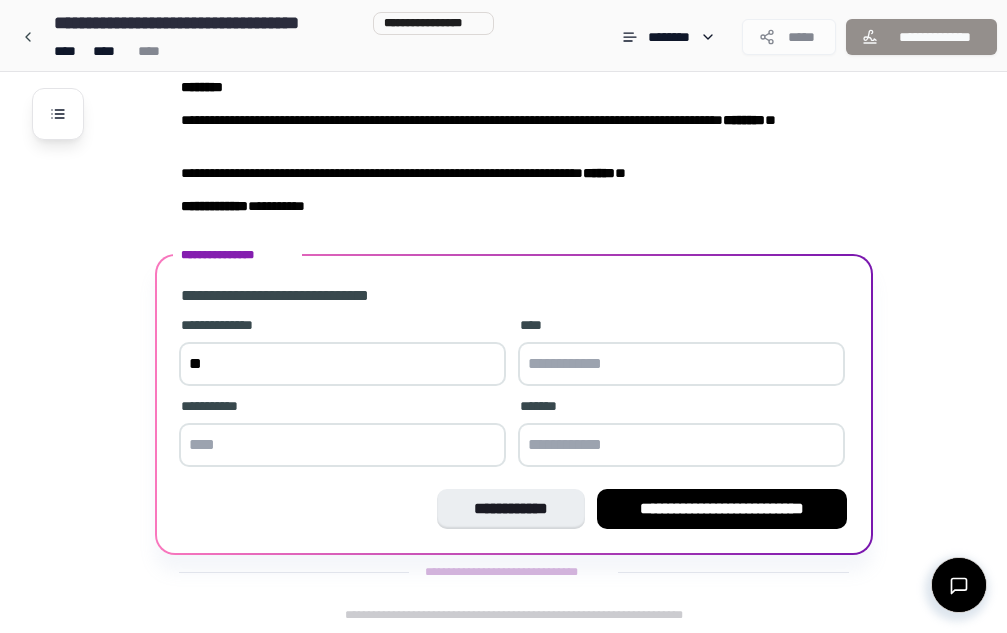 type on "*" 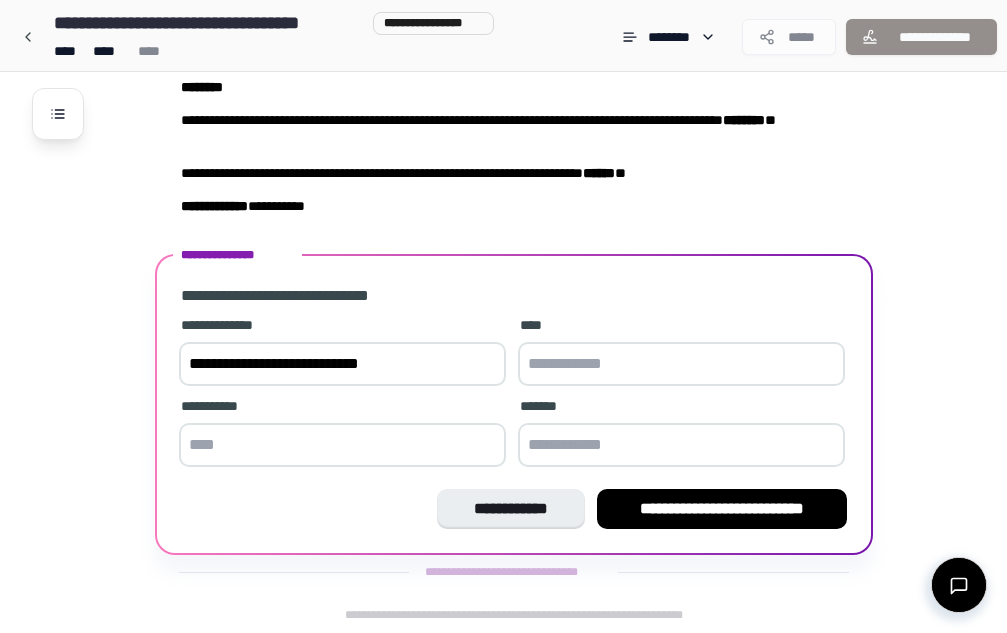 type on "**********" 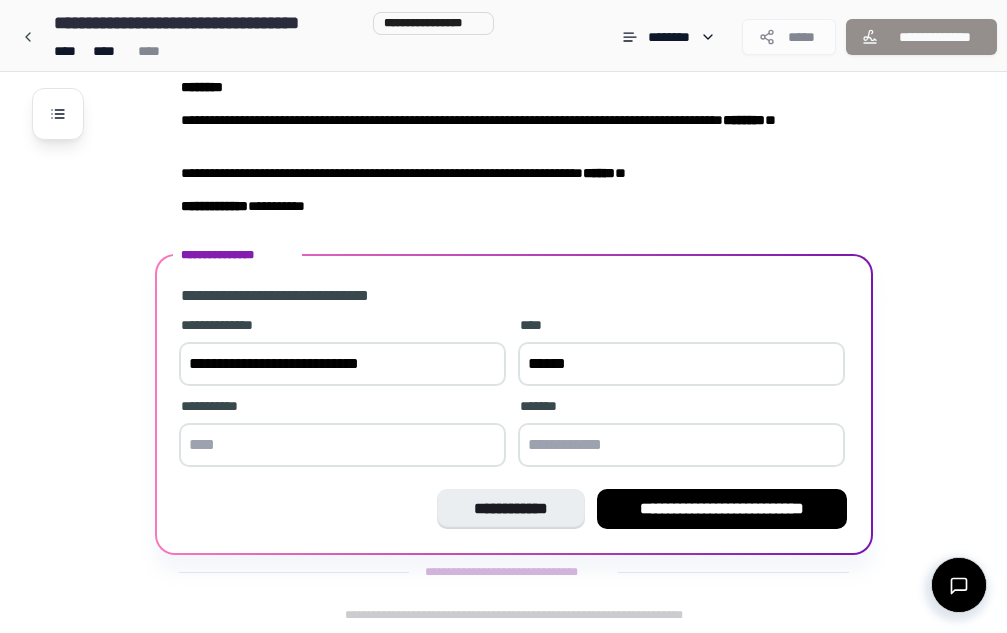 type on "******" 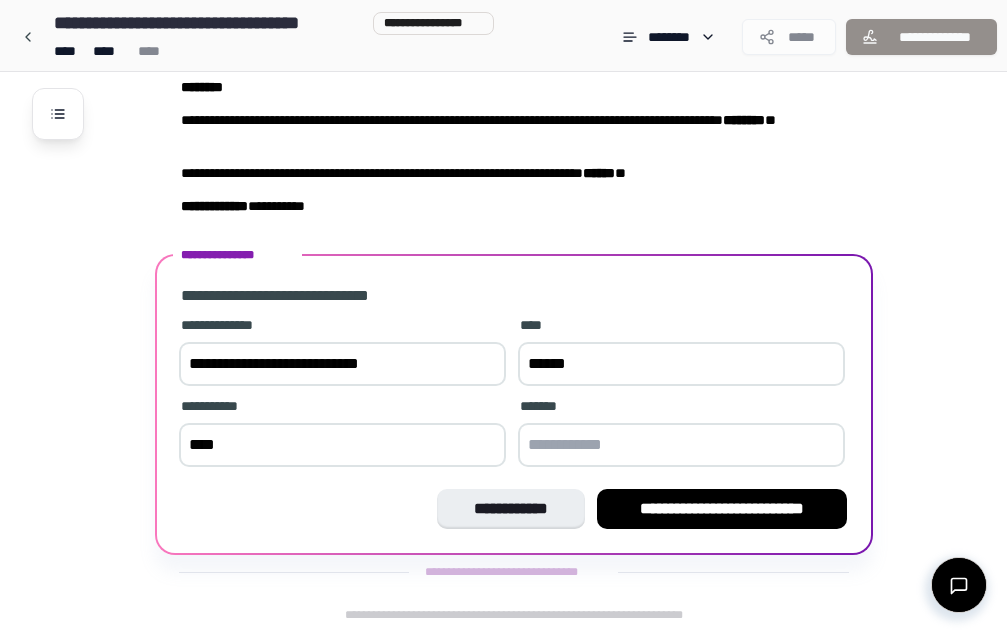 type on "****" 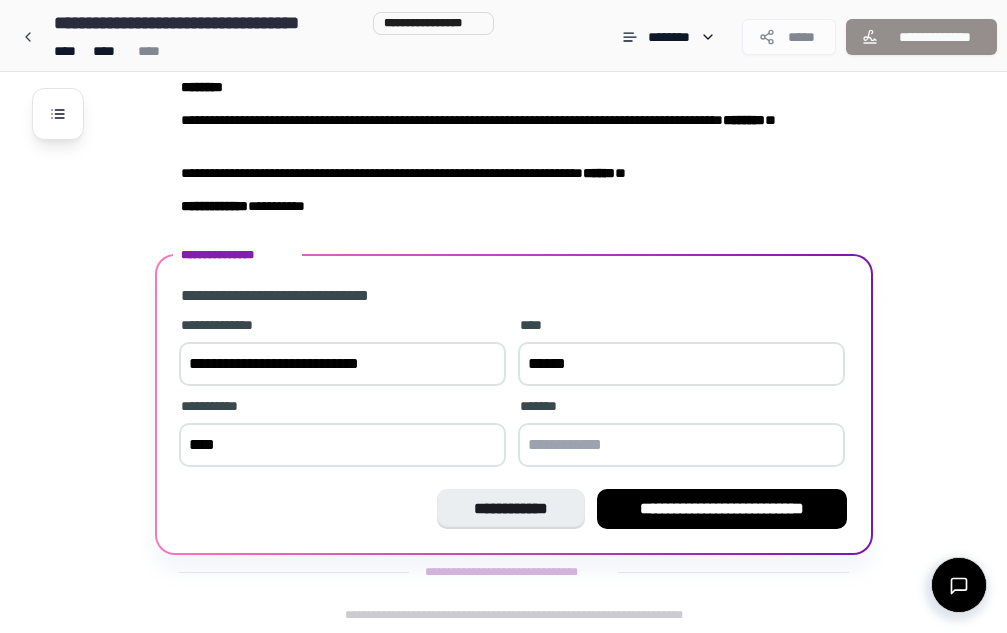 click at bounding box center [681, 445] 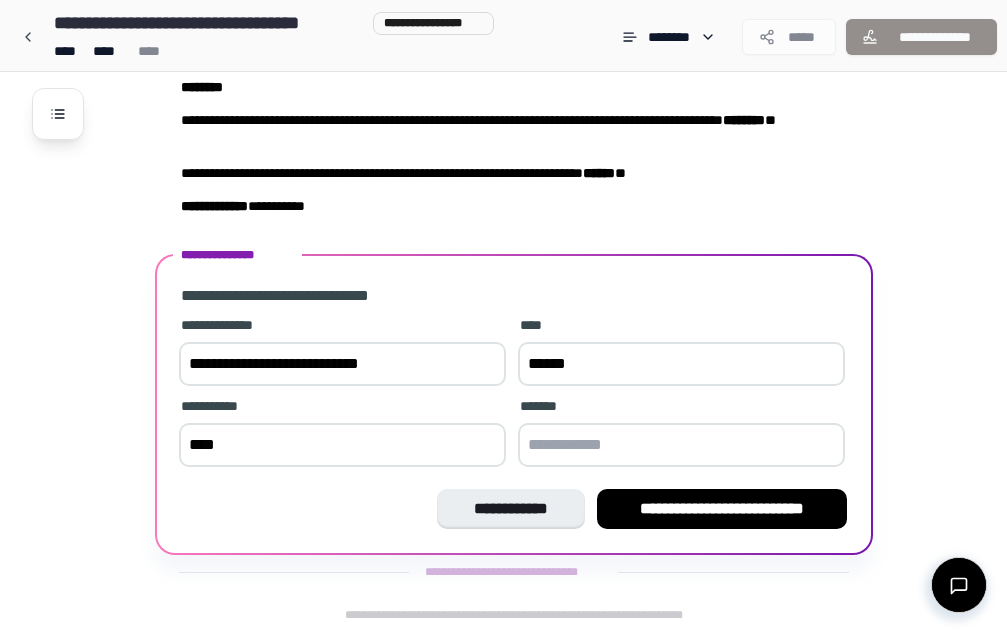 type on "*" 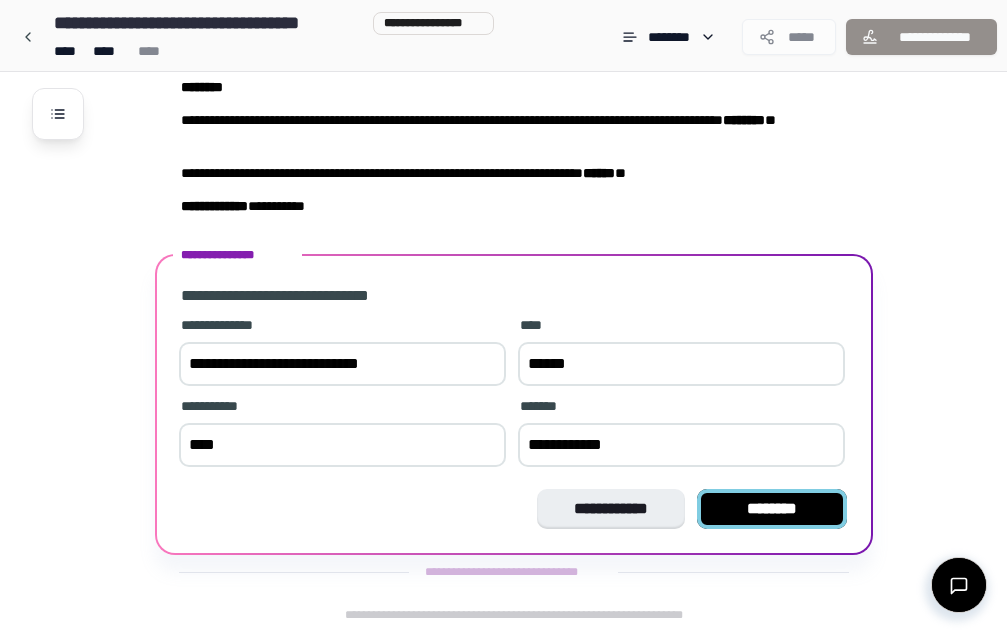 type on "**********" 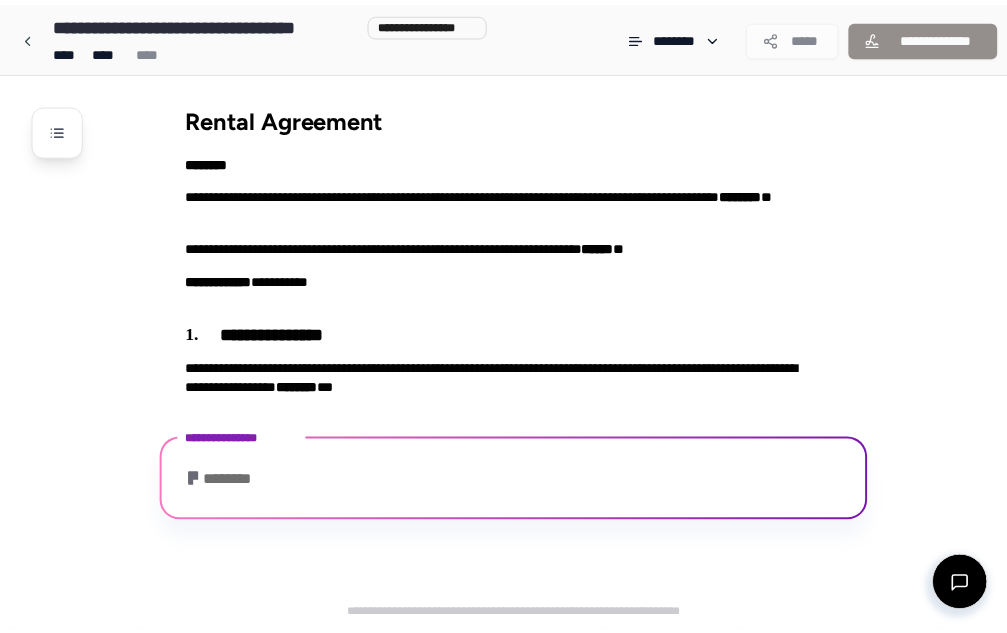 scroll, scrollTop: 10, scrollLeft: 0, axis: vertical 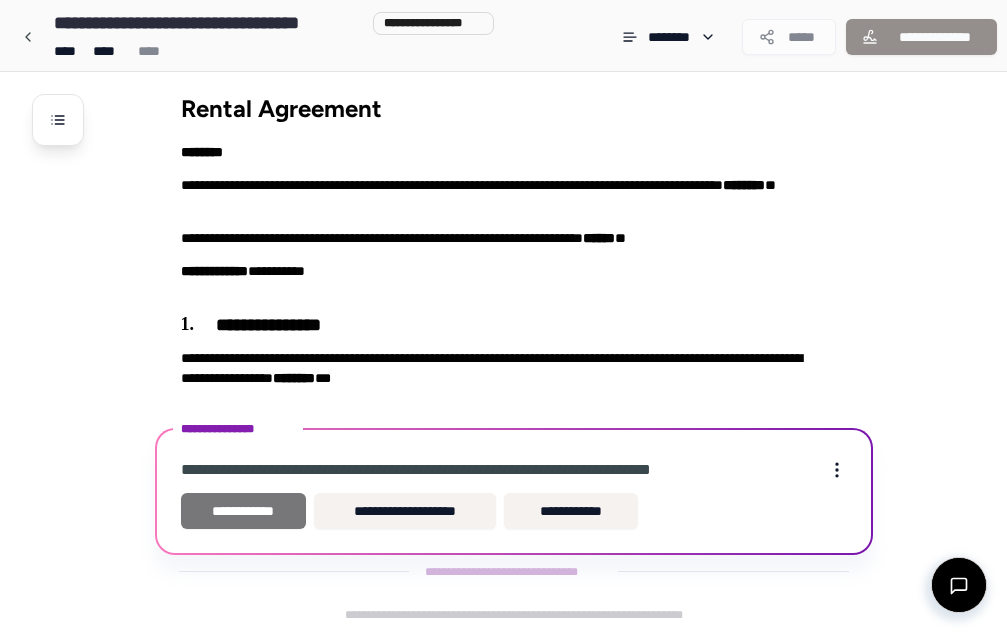 click on "**********" at bounding box center [244, 511] 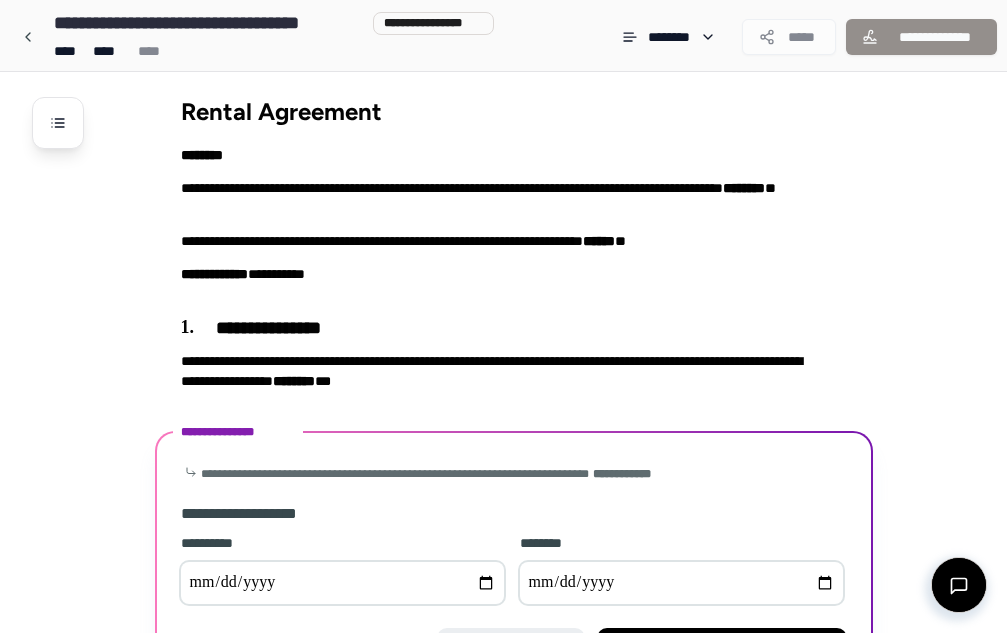 scroll, scrollTop: 146, scrollLeft: 0, axis: vertical 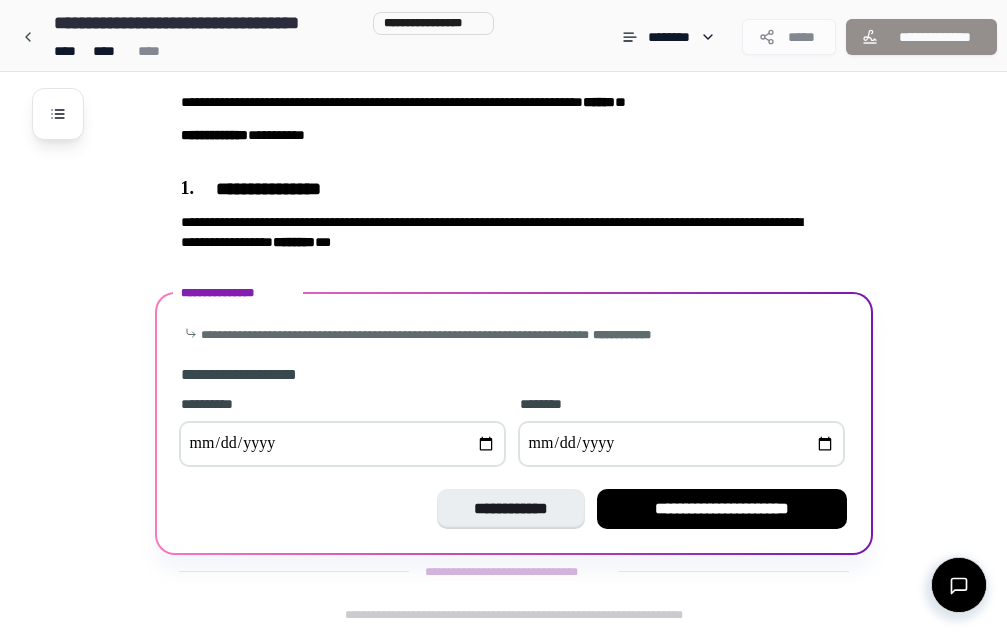 click at bounding box center (342, 444) 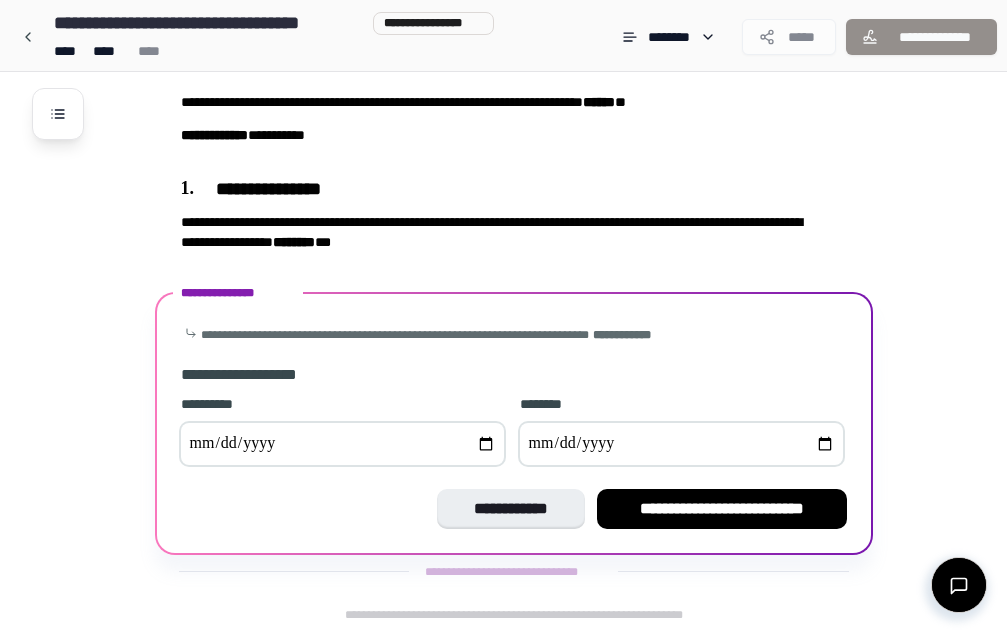type on "**********" 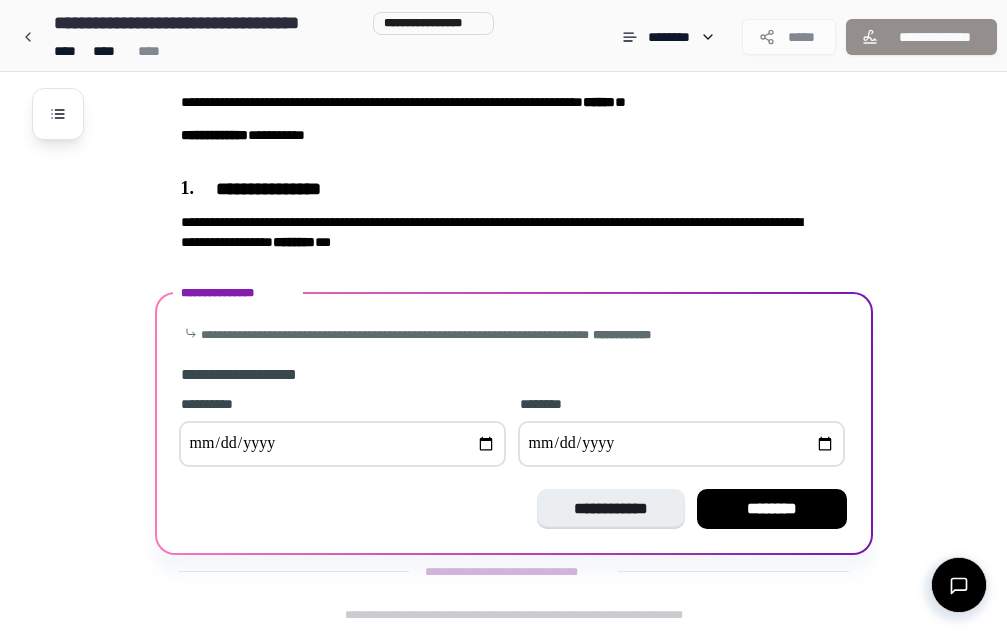type on "**********" 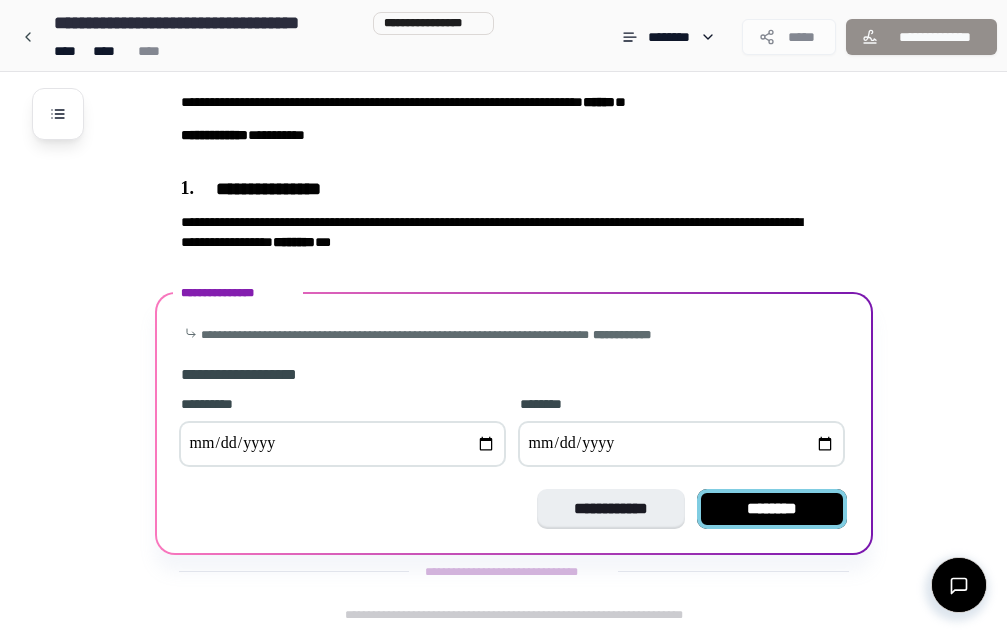 click on "********" at bounding box center (772, 509) 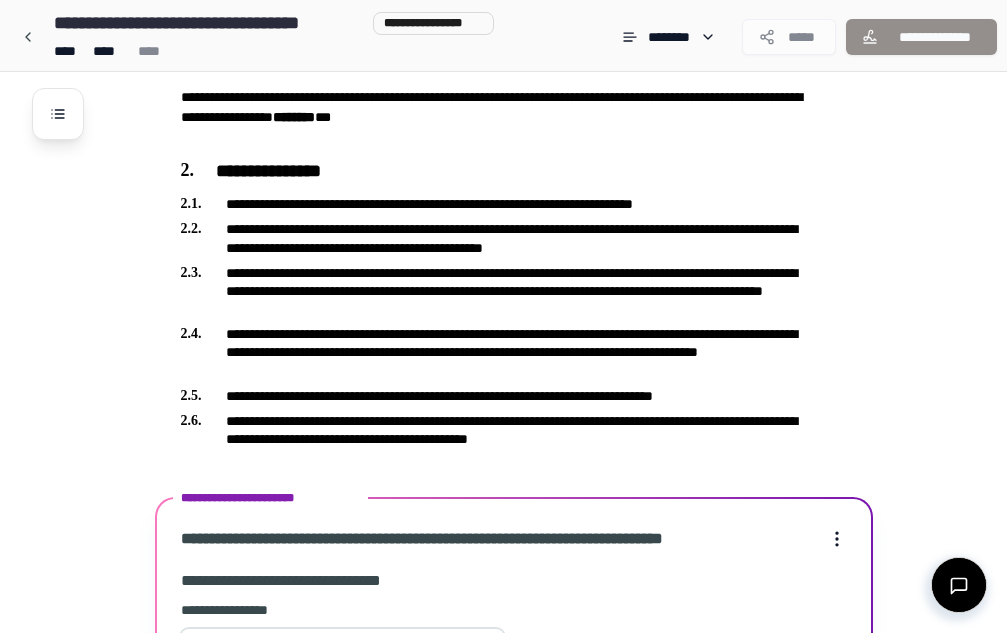 scroll, scrollTop: 881, scrollLeft: 0, axis: vertical 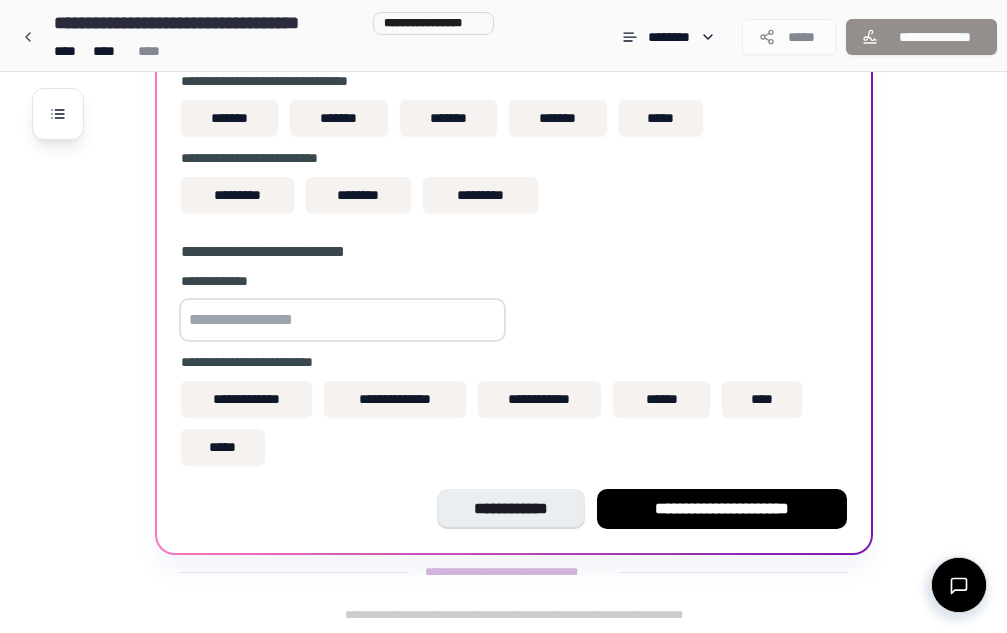 click at bounding box center (342, 320) 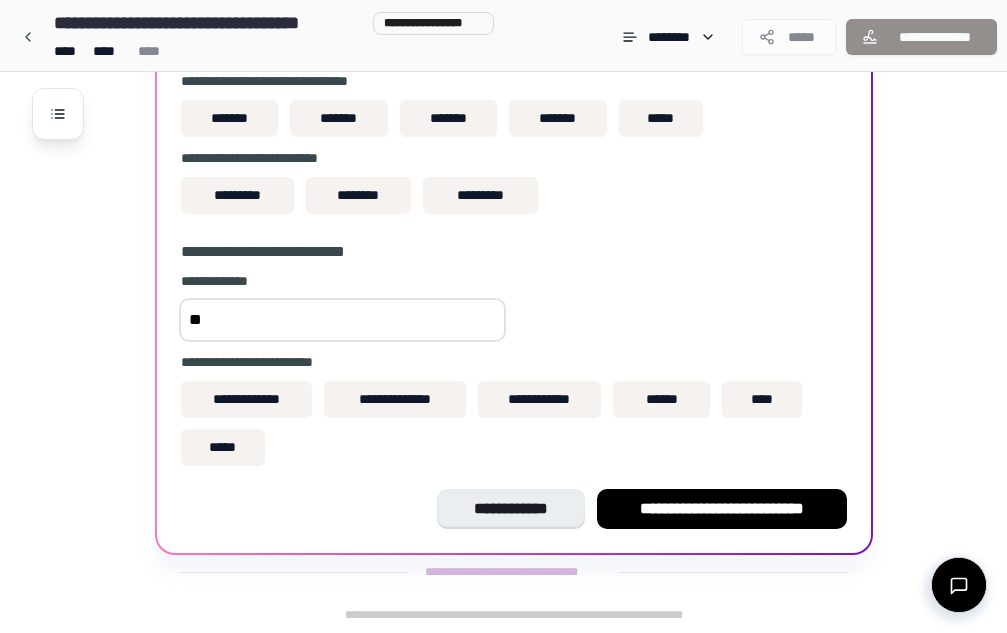 type on "**" 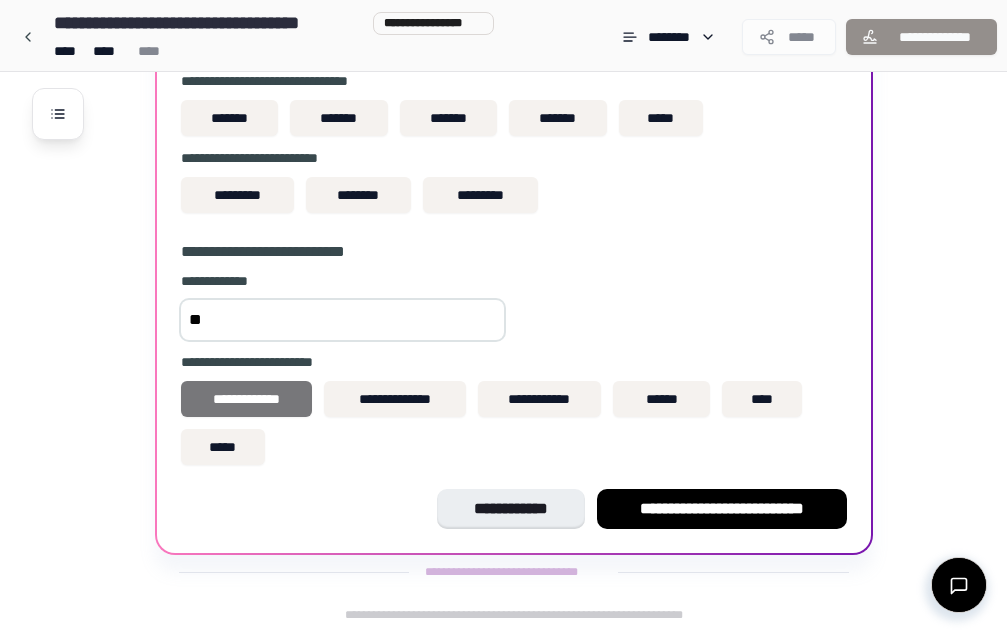 click on "**********" at bounding box center (247, 399) 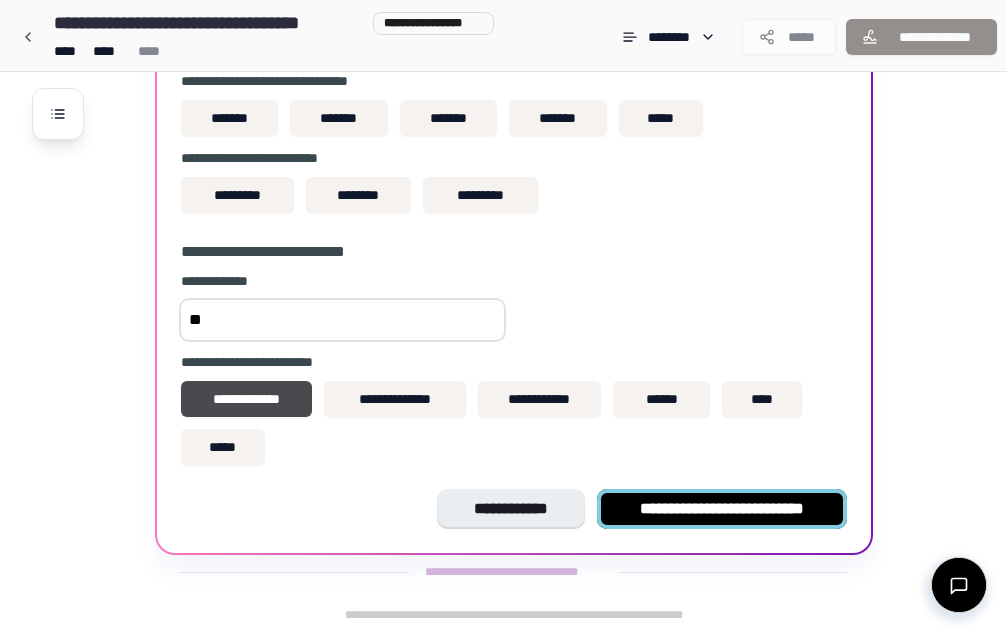 click on "**********" at bounding box center [722, 509] 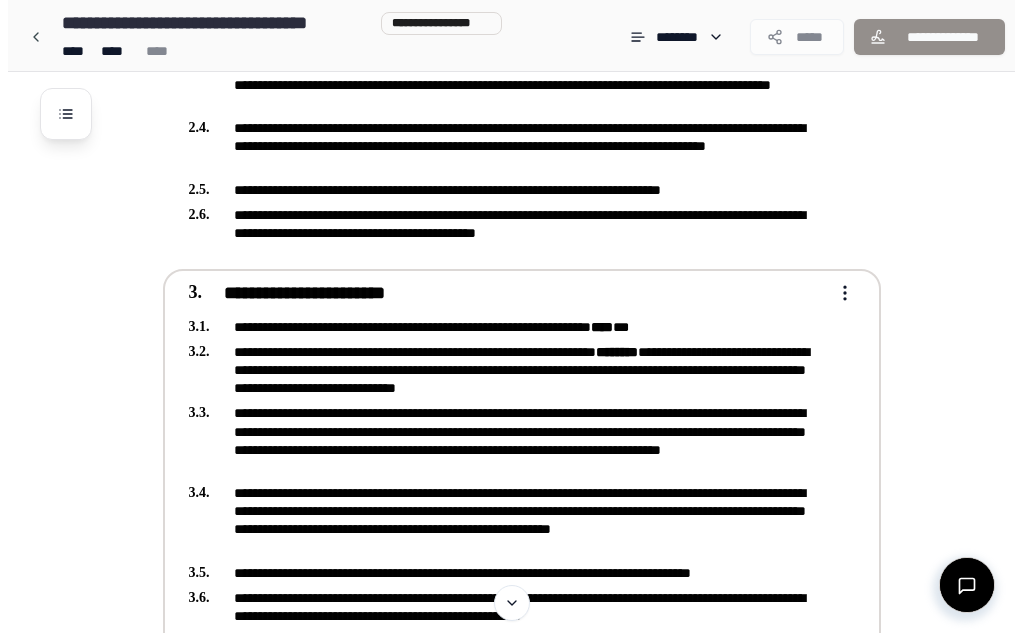 scroll, scrollTop: 461, scrollLeft: 0, axis: vertical 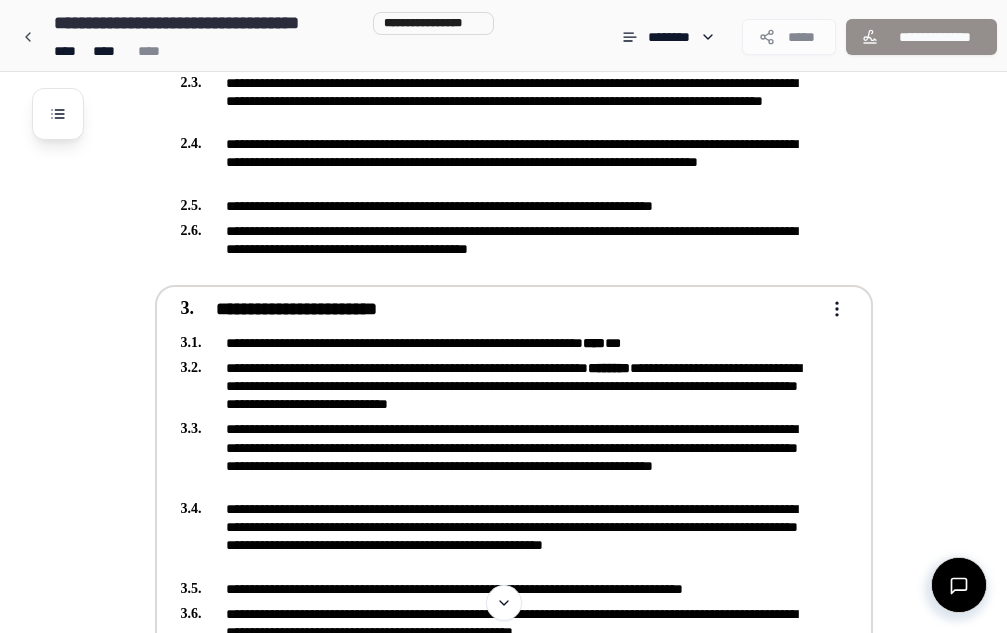 click on "**********" at bounding box center [503, 313] 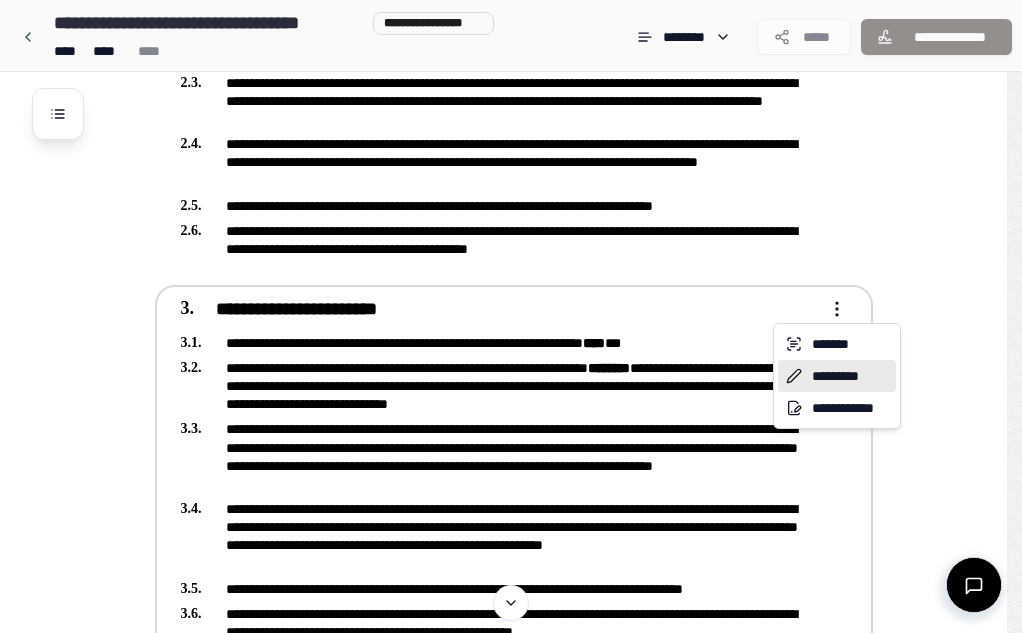 click on "*********" at bounding box center [837, 376] 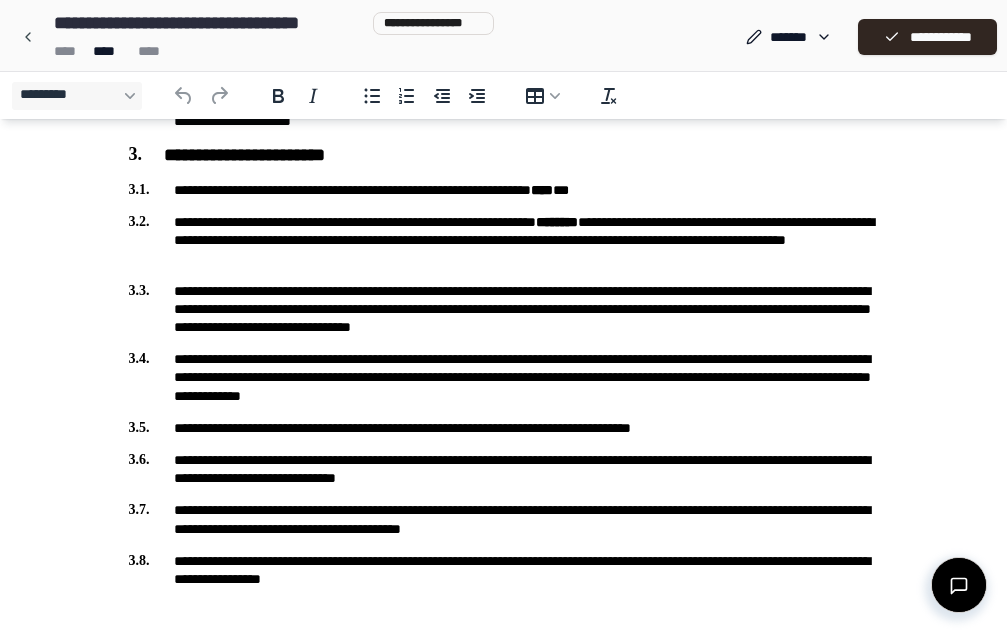 scroll, scrollTop: 600, scrollLeft: 0, axis: vertical 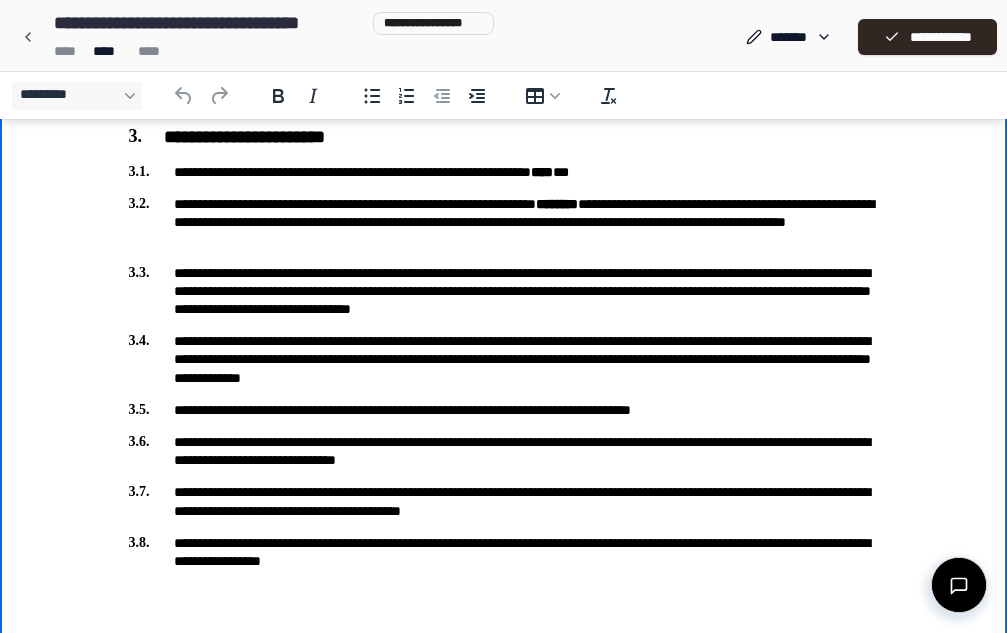 click on "**********" at bounding box center (504, 172) 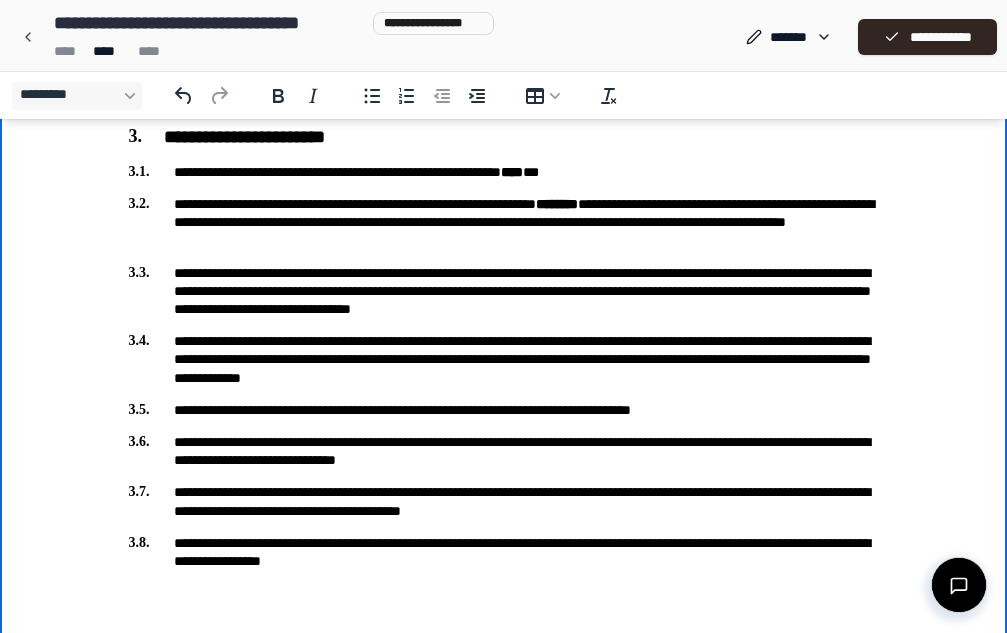 click on "**********" at bounding box center [504, 172] 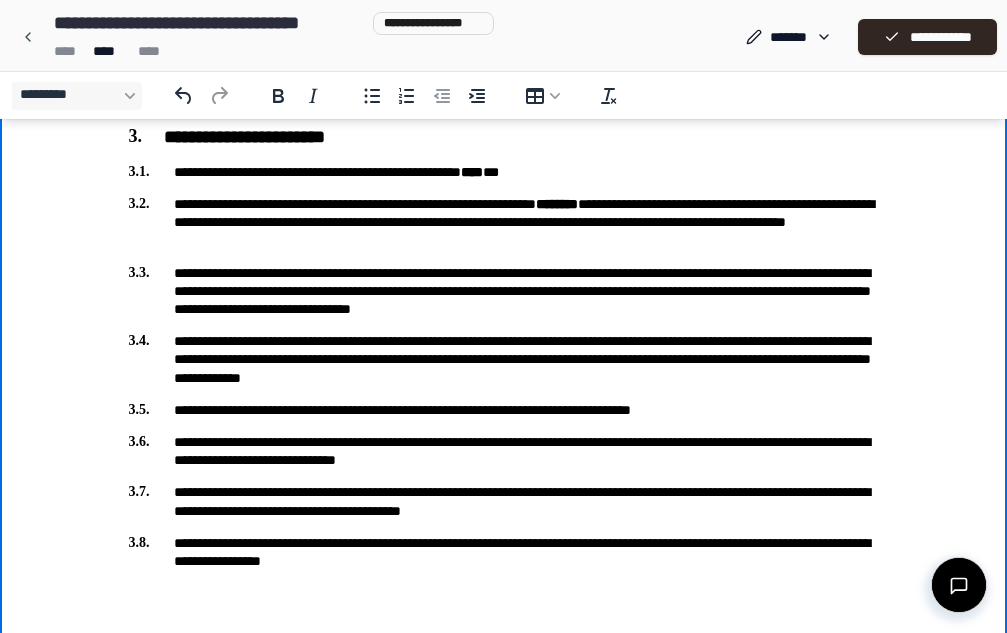 click on "**********" at bounding box center [504, 172] 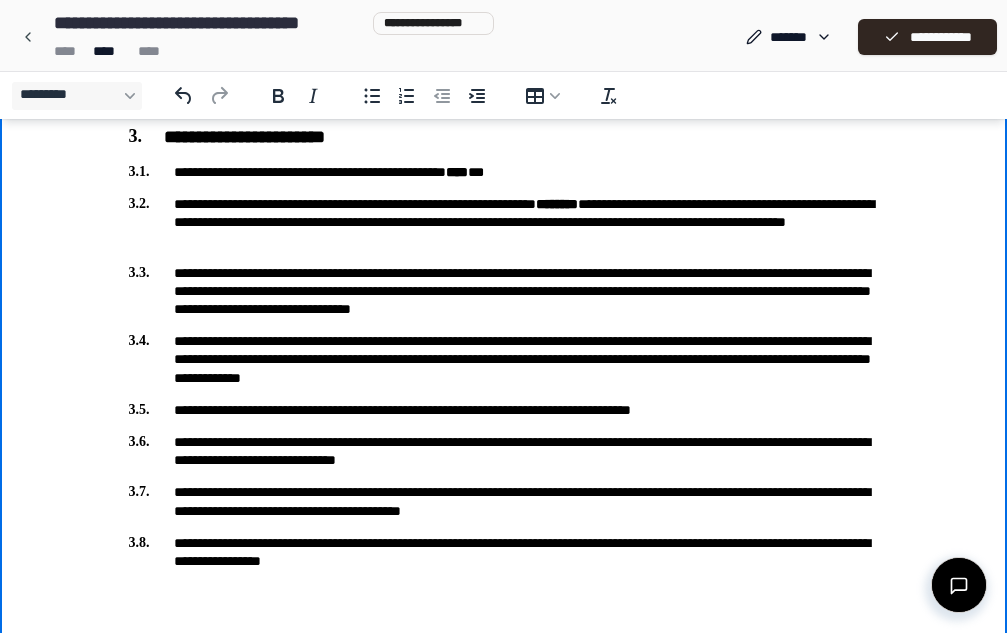 click on "**********" at bounding box center [504, 172] 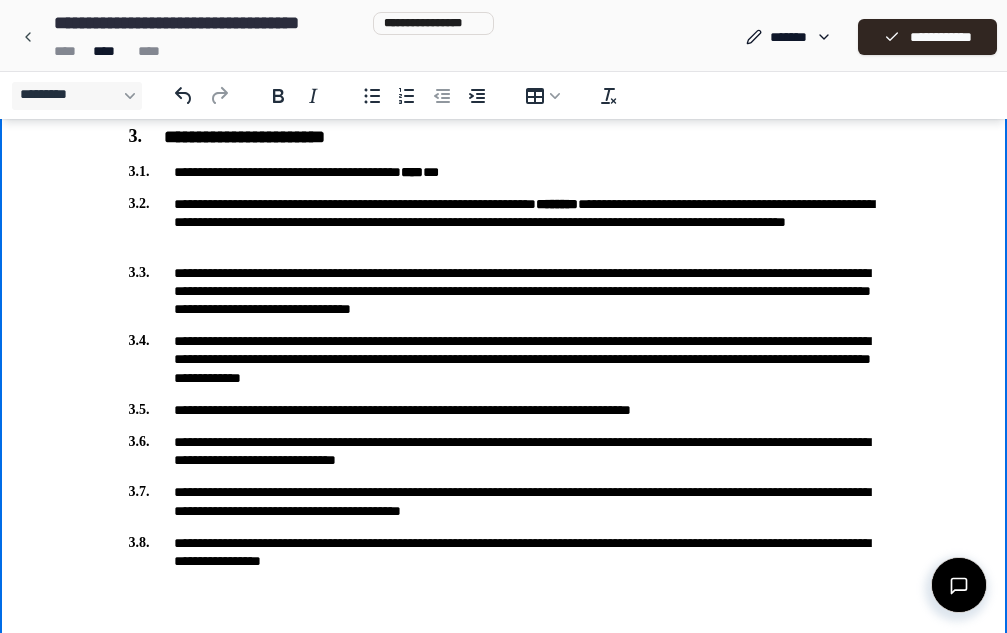 click on "**********" at bounding box center [504, 172] 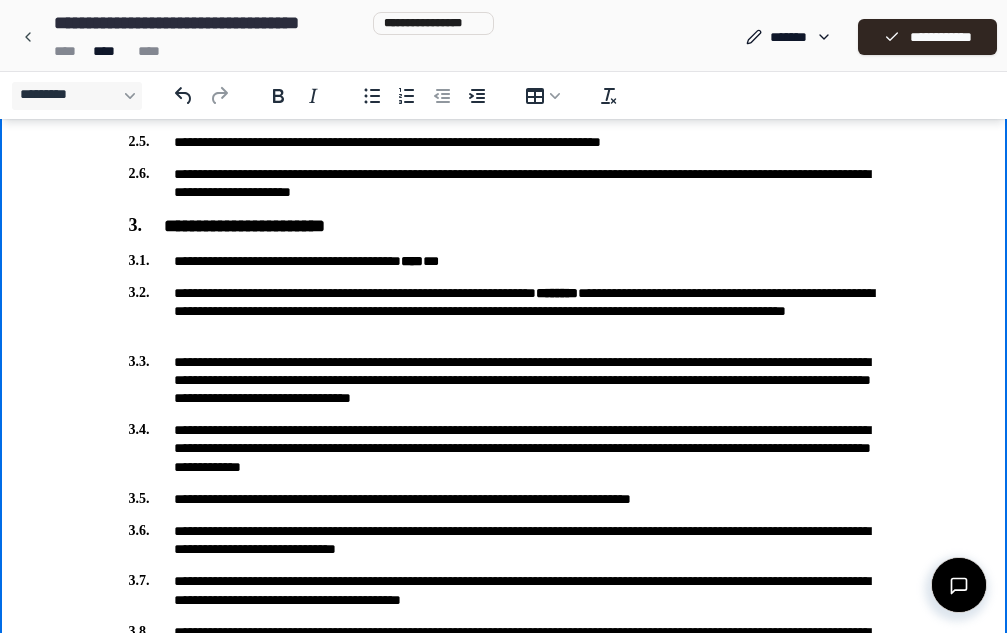 scroll, scrollTop: 618, scrollLeft: 0, axis: vertical 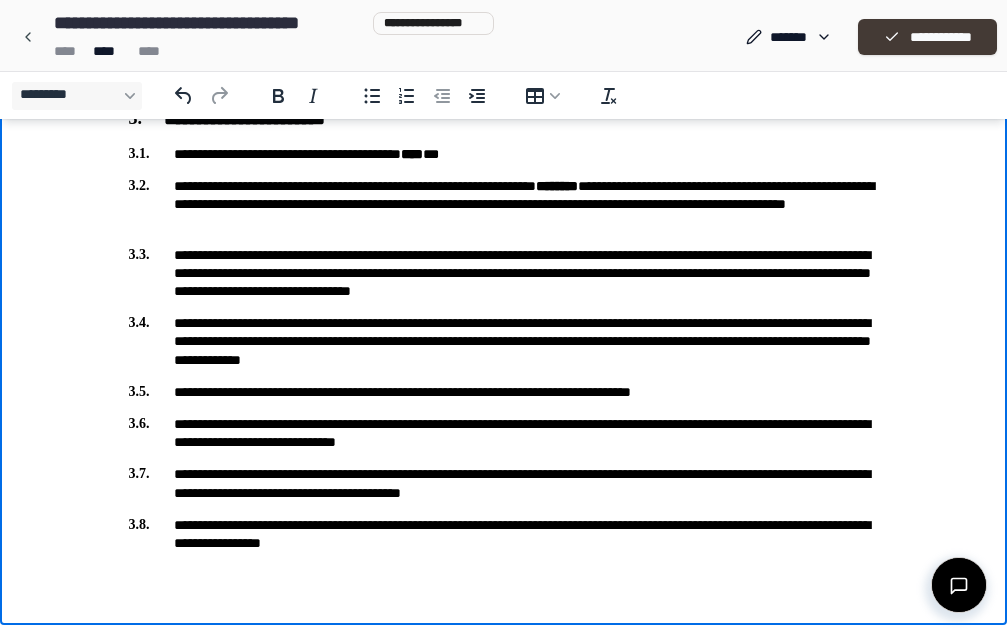 click on "**********" at bounding box center [927, 37] 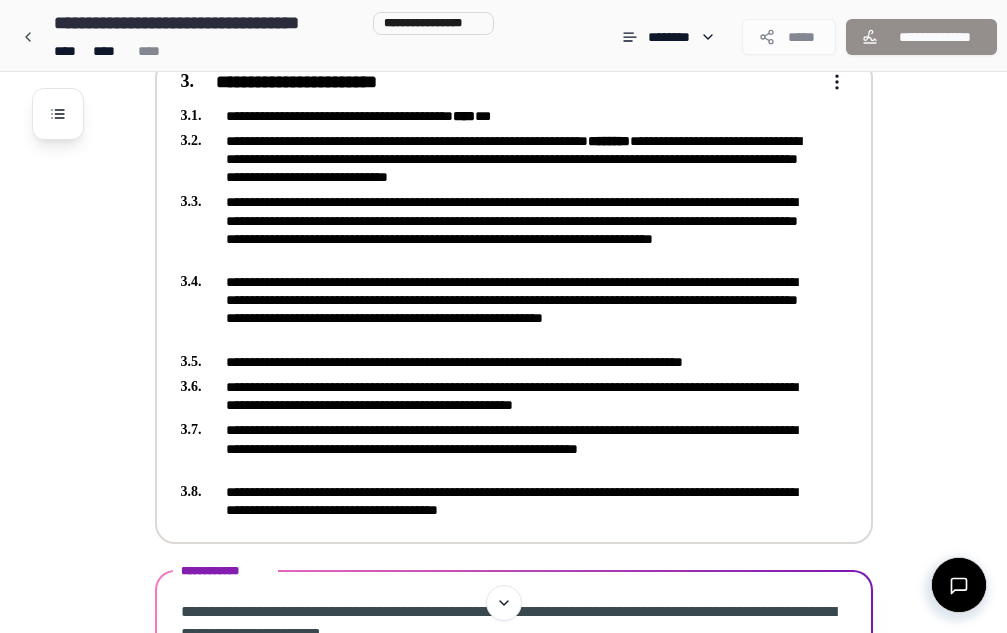 scroll, scrollTop: 916, scrollLeft: 0, axis: vertical 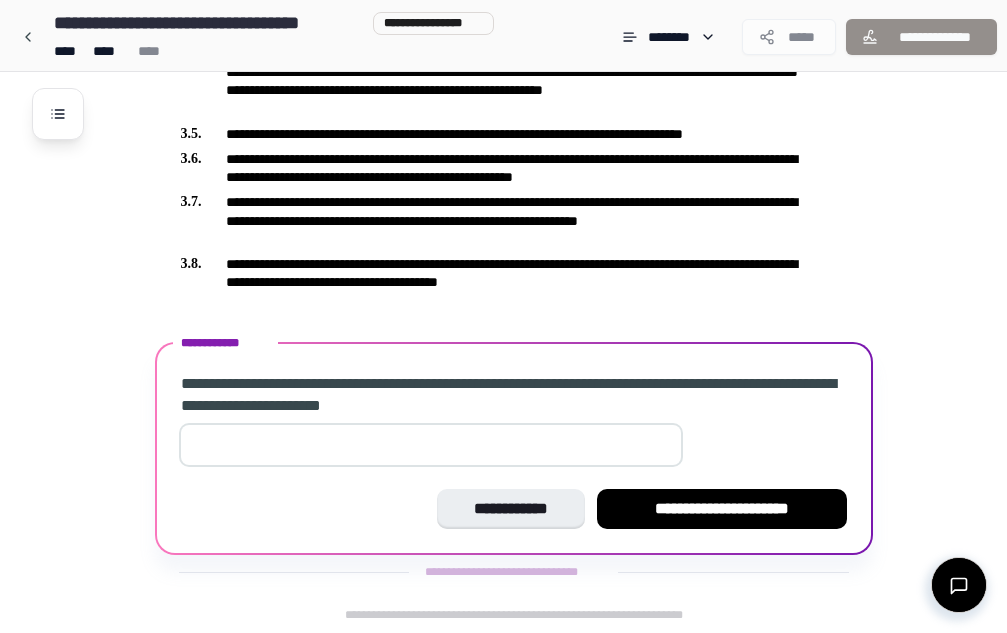 click at bounding box center [431, 445] 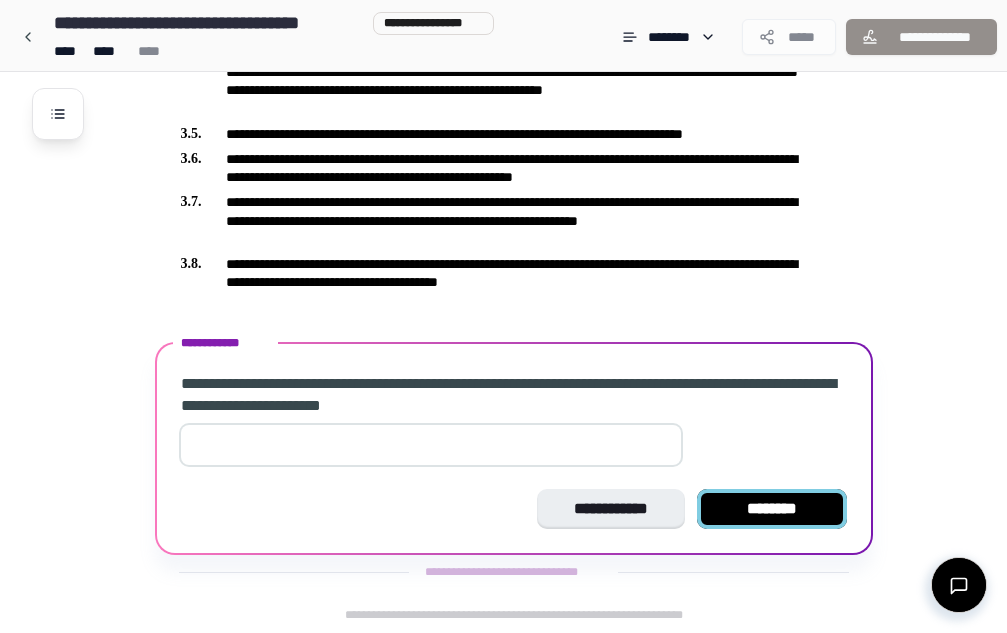 type on "*" 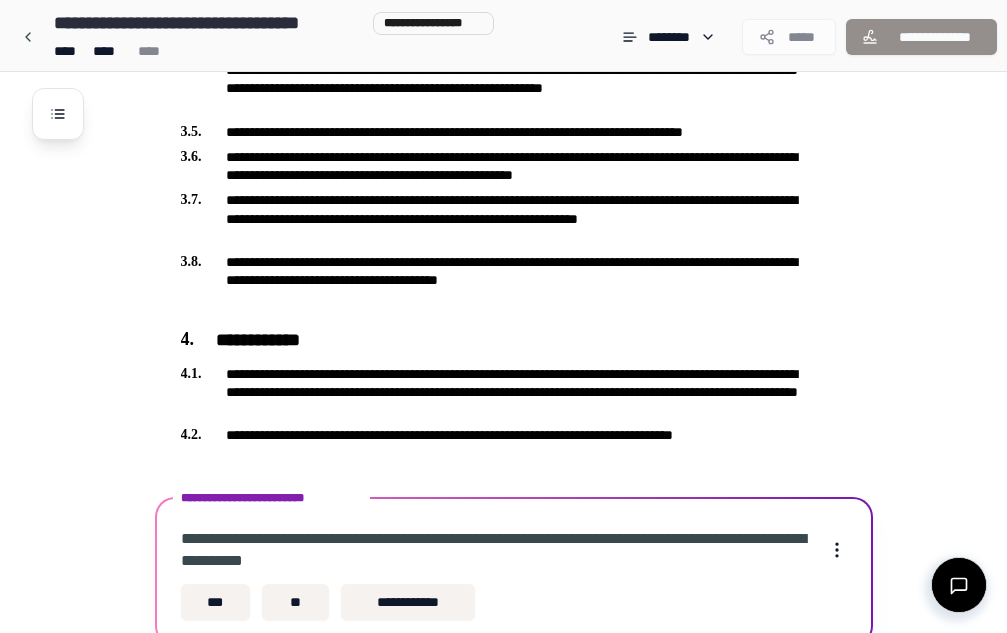 scroll, scrollTop: 1009, scrollLeft: 0, axis: vertical 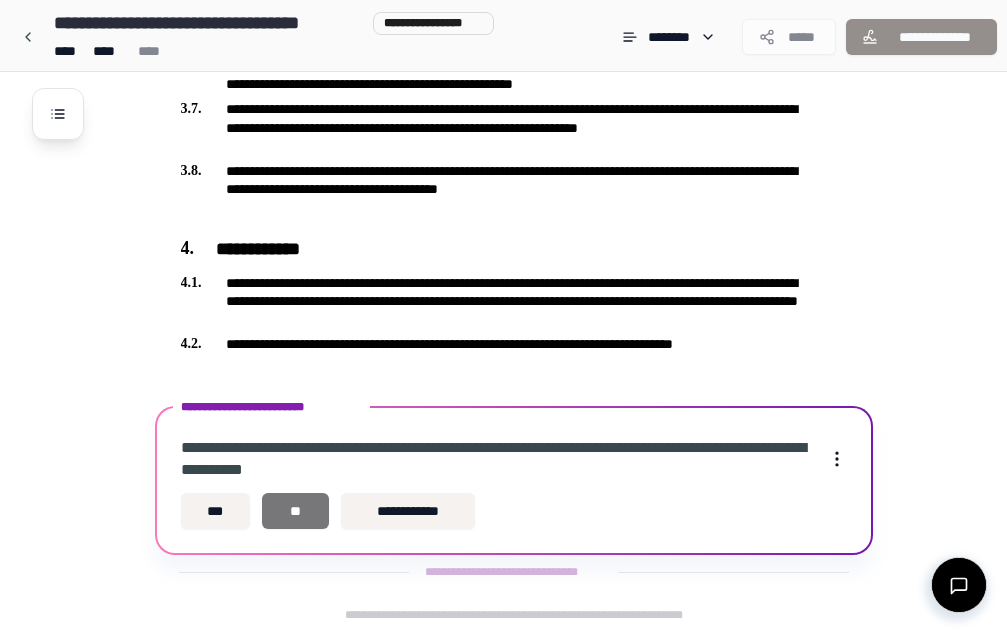 click on "**" at bounding box center [295, 511] 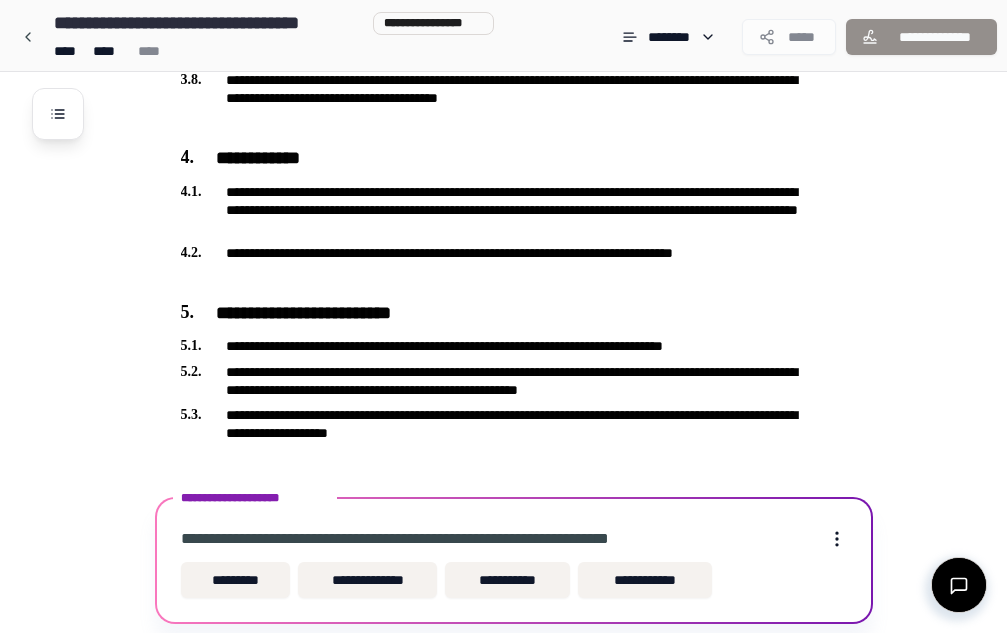 scroll, scrollTop: 1169, scrollLeft: 0, axis: vertical 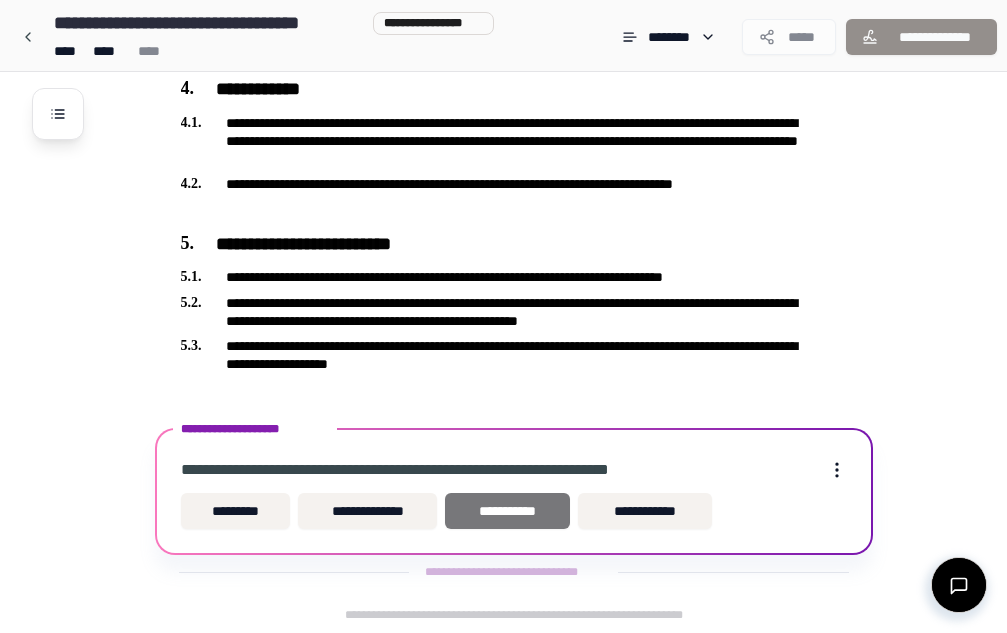 click on "**********" at bounding box center (507, 511) 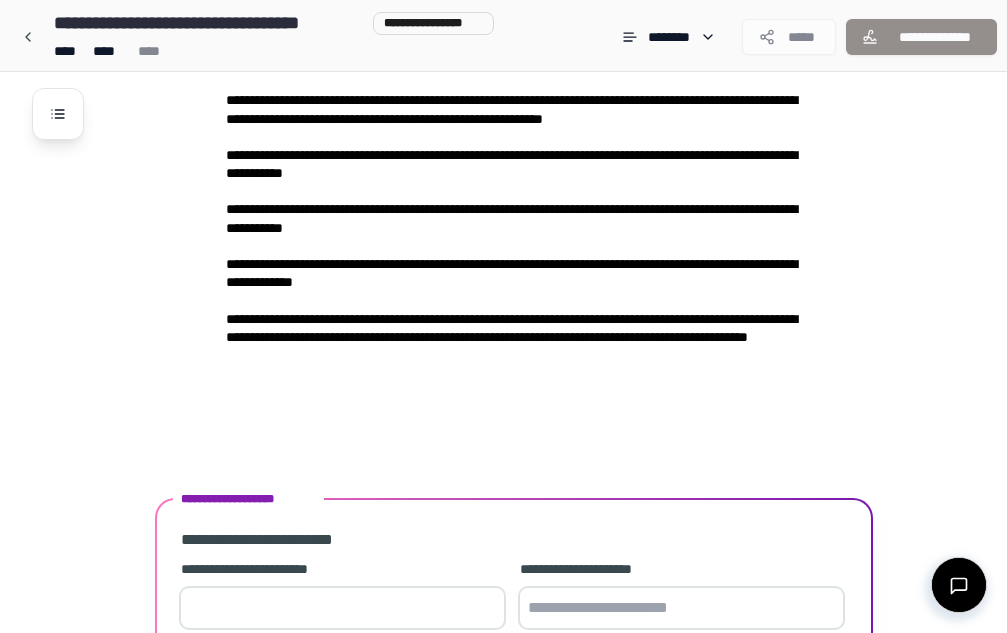 scroll, scrollTop: 2861, scrollLeft: 0, axis: vertical 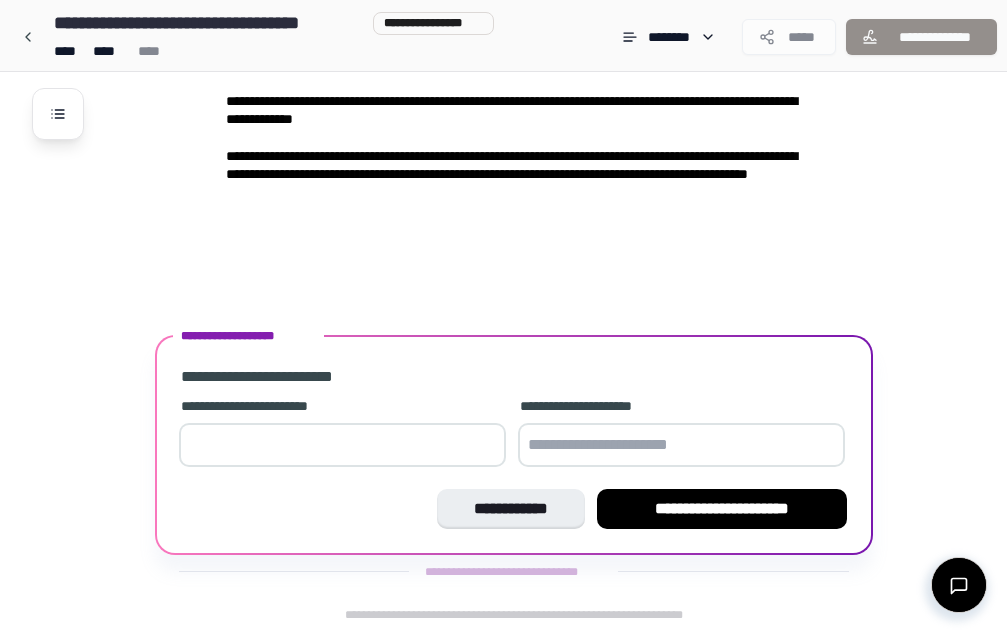 click at bounding box center [342, 445] 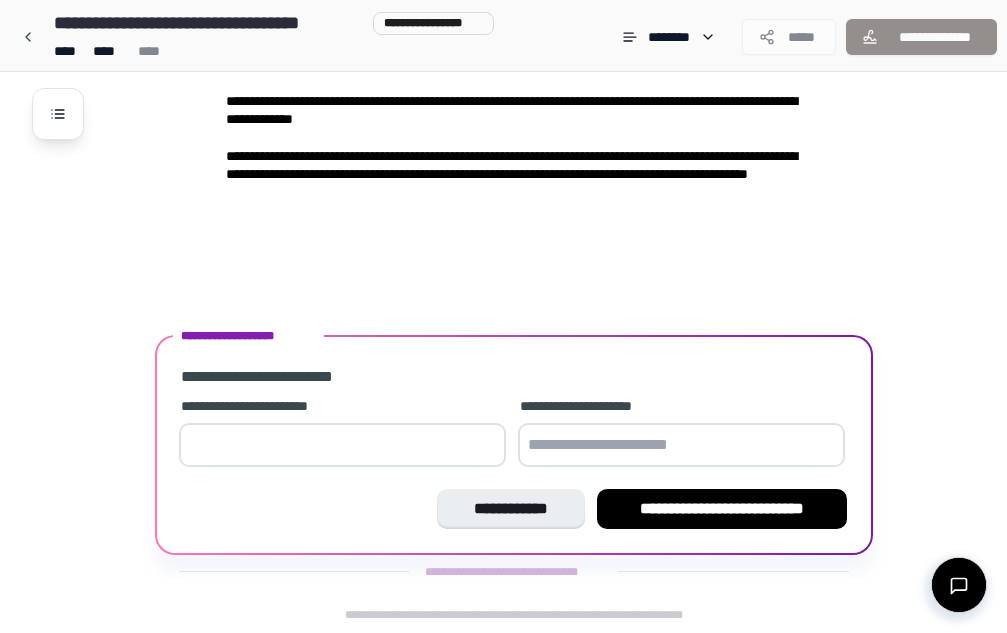 type on "*" 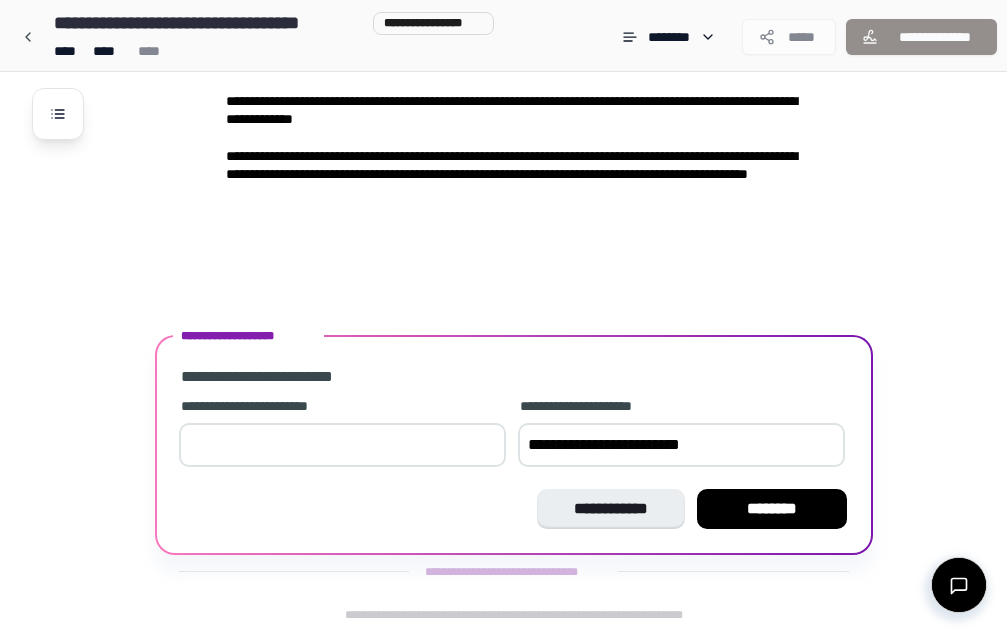 type on "**********" 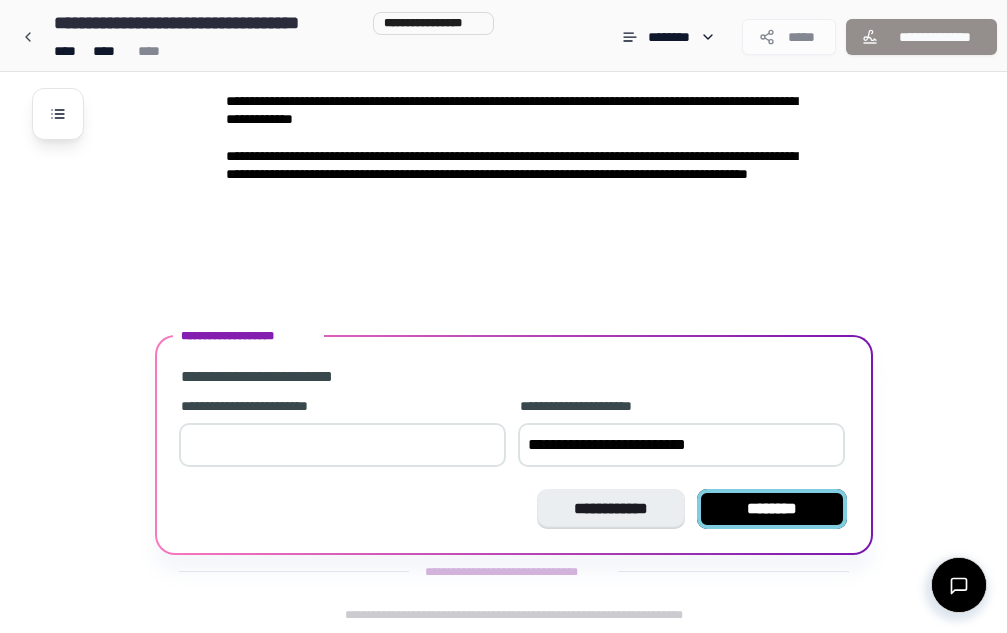 click on "********" at bounding box center (772, 509) 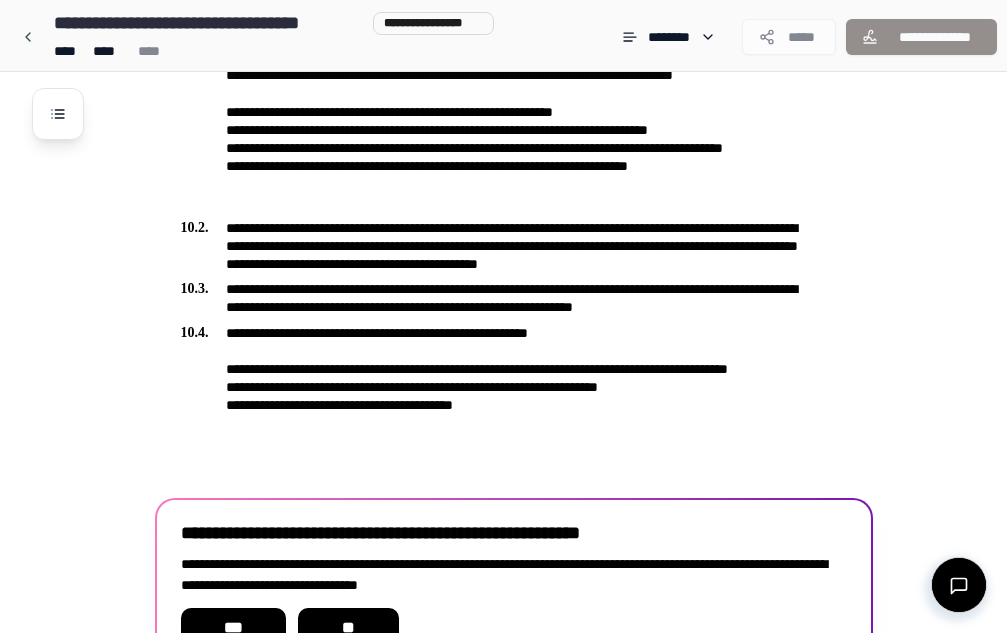 scroll, scrollTop: 3539, scrollLeft: 0, axis: vertical 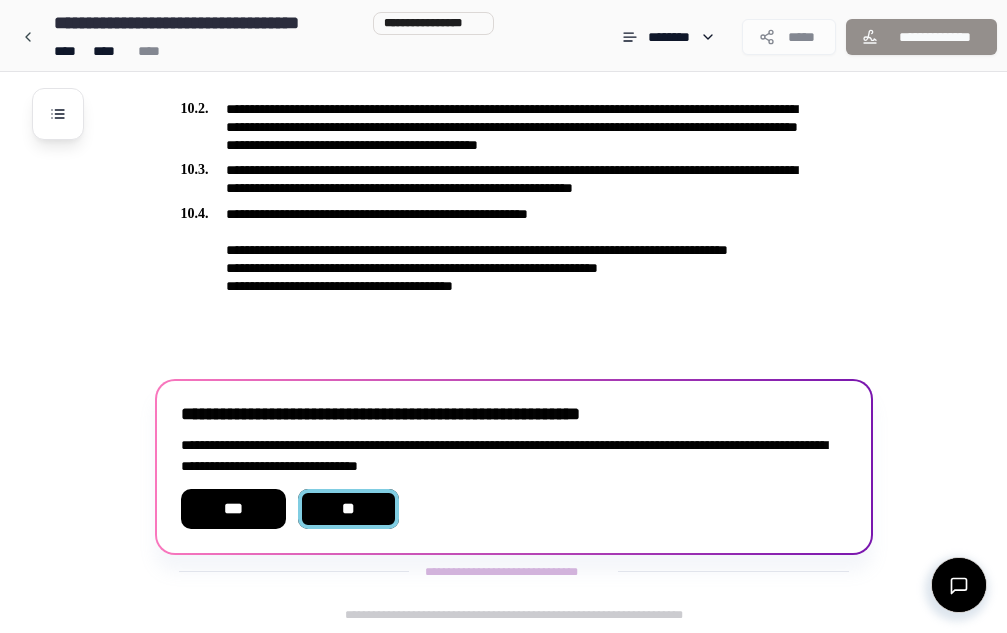click on "**" at bounding box center [349, 509] 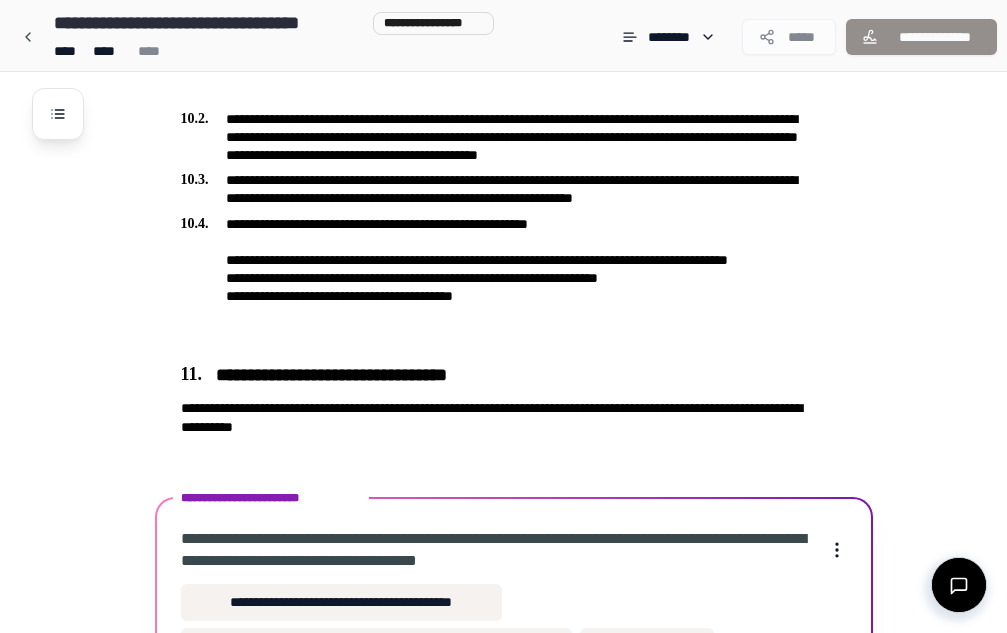 scroll, scrollTop: 3664, scrollLeft: 0, axis: vertical 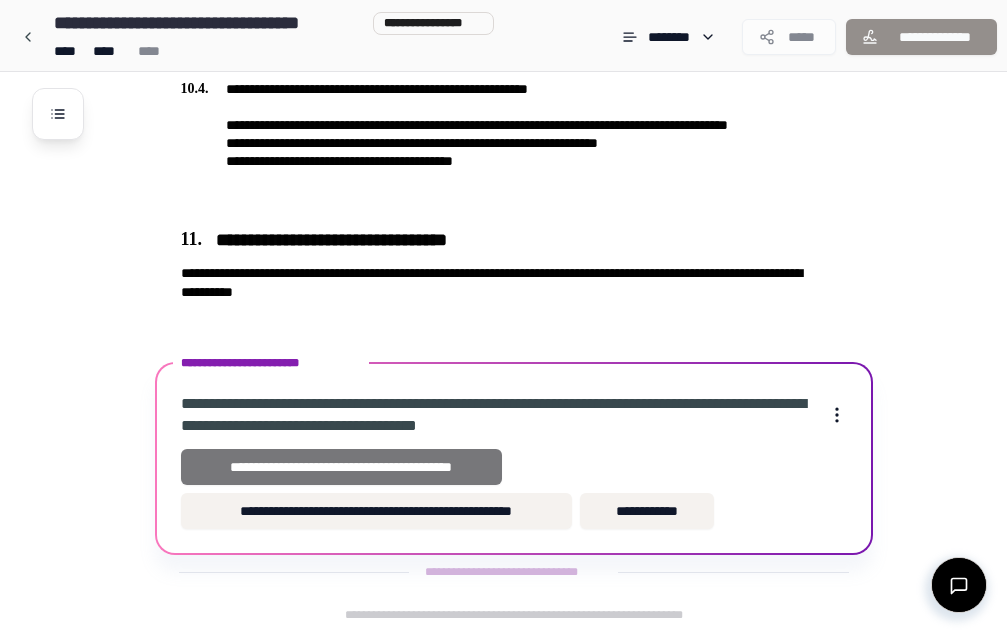click on "**********" at bounding box center [342, 467] 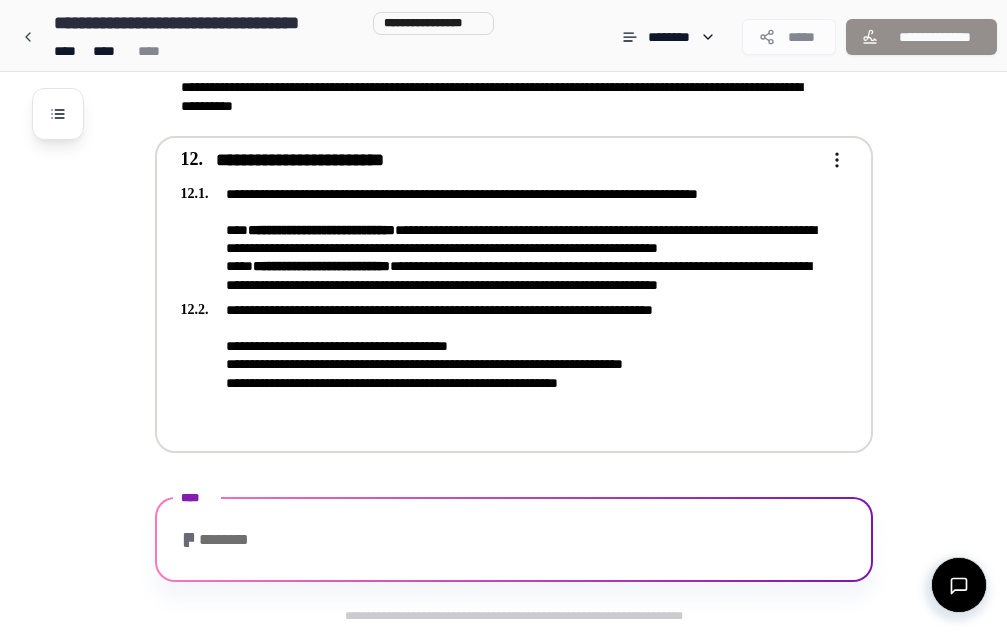 scroll, scrollTop: 3947, scrollLeft: 0, axis: vertical 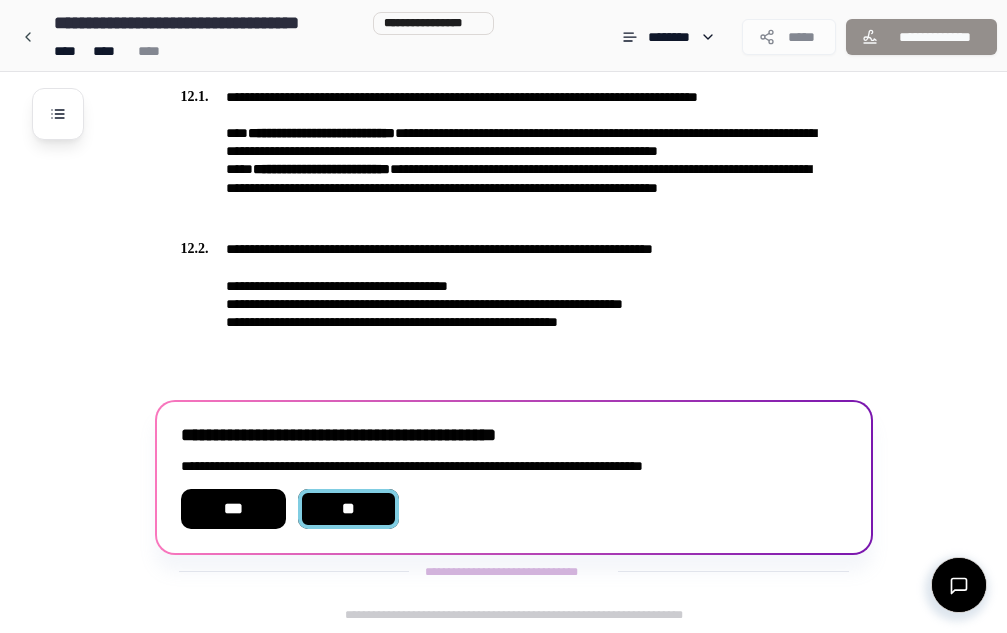 click on "**" at bounding box center [349, 509] 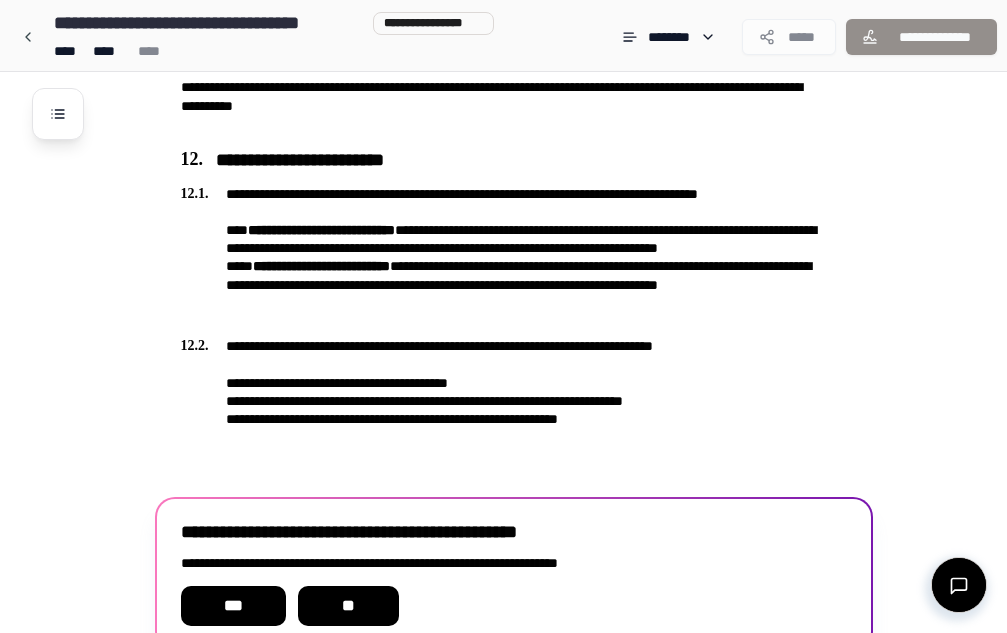 scroll, scrollTop: 3947, scrollLeft: 0, axis: vertical 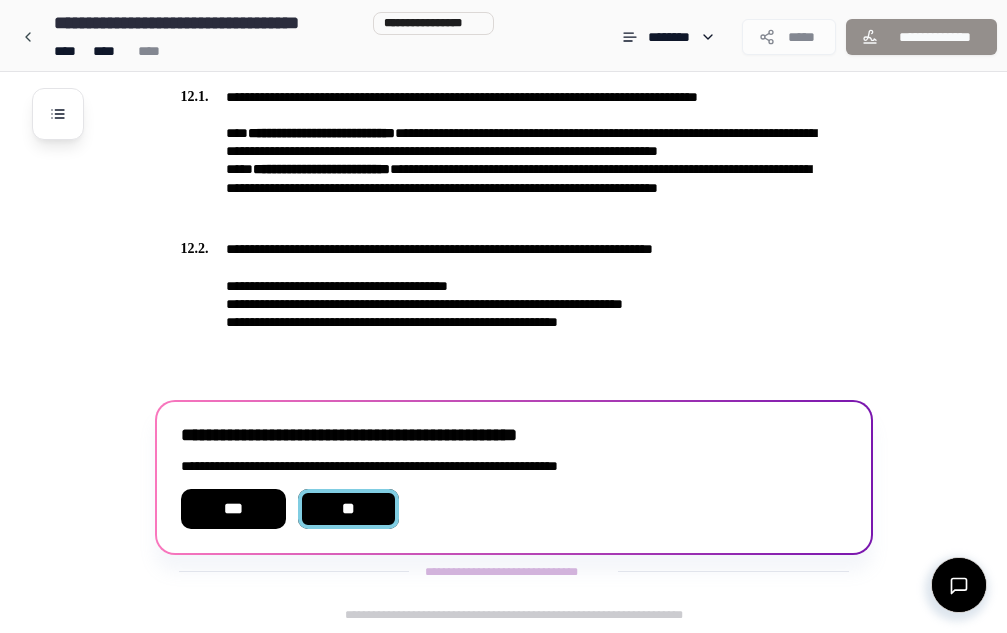 click on "**" at bounding box center [349, 509] 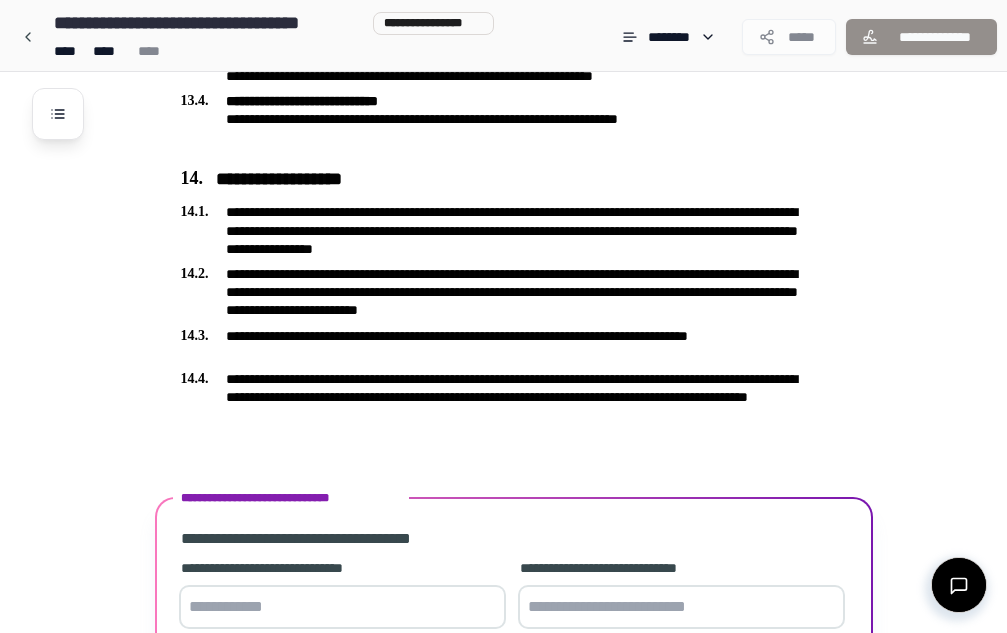 scroll, scrollTop: 4790, scrollLeft: 0, axis: vertical 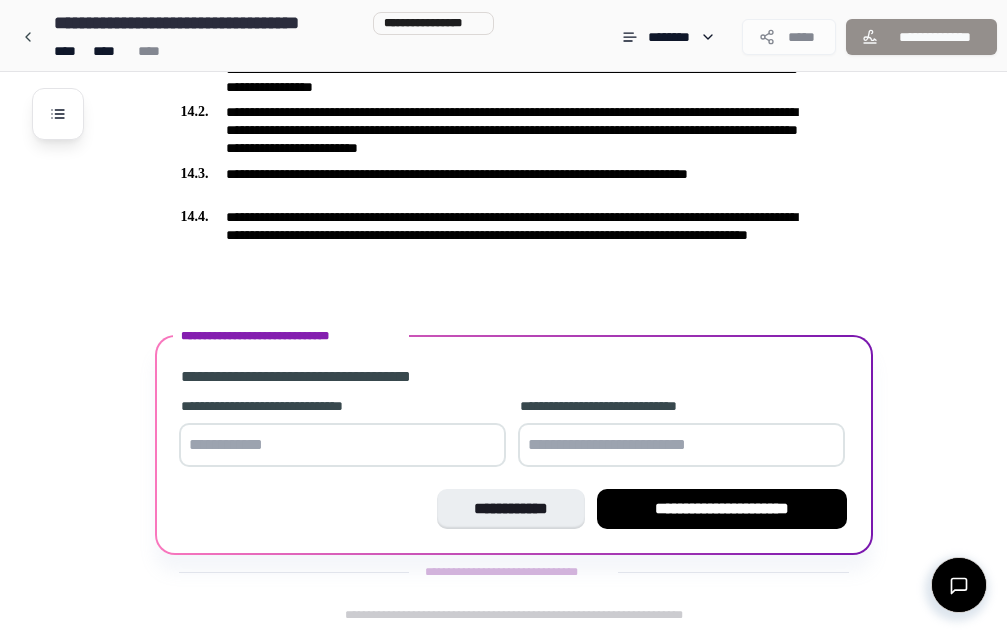 click at bounding box center (342, 445) 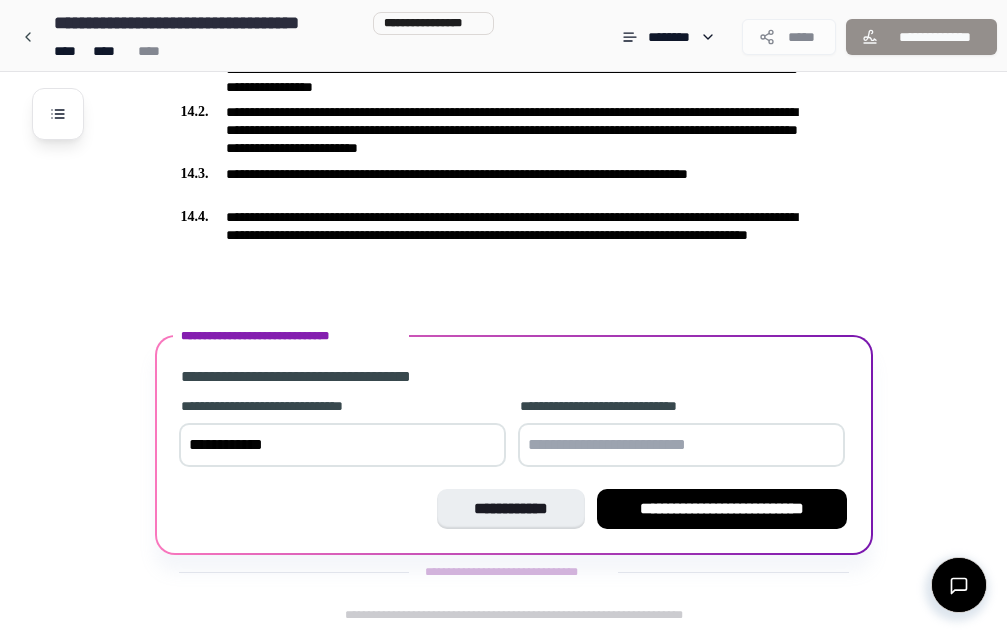 type on "**********" 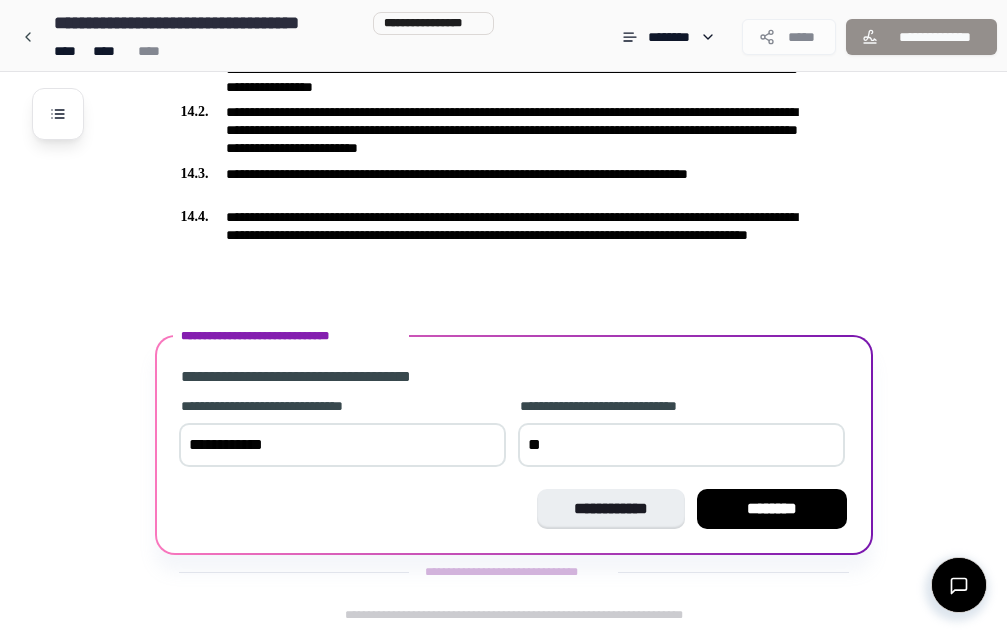 type on "*" 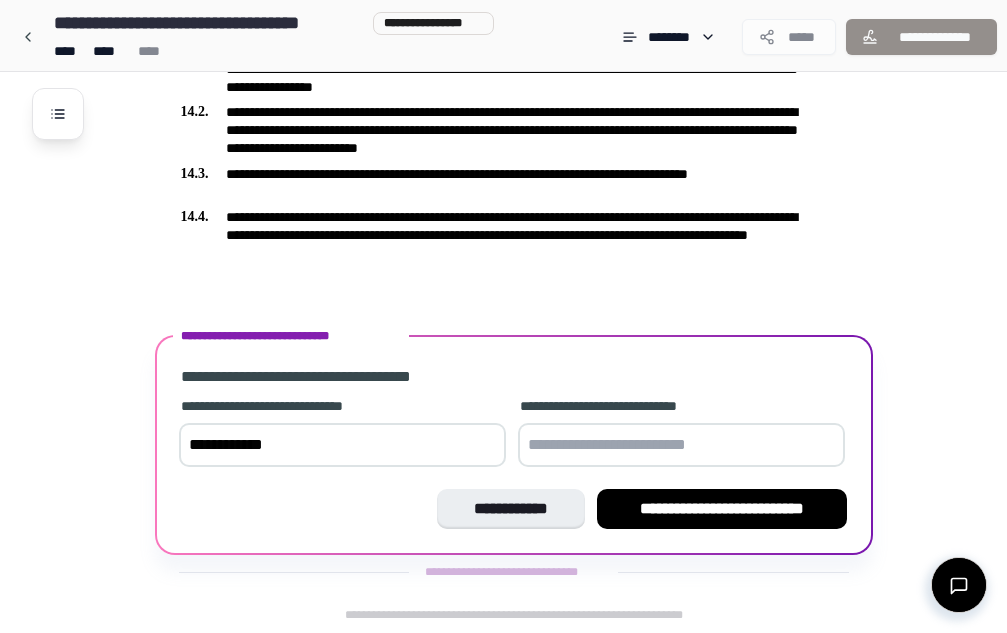 type on "*" 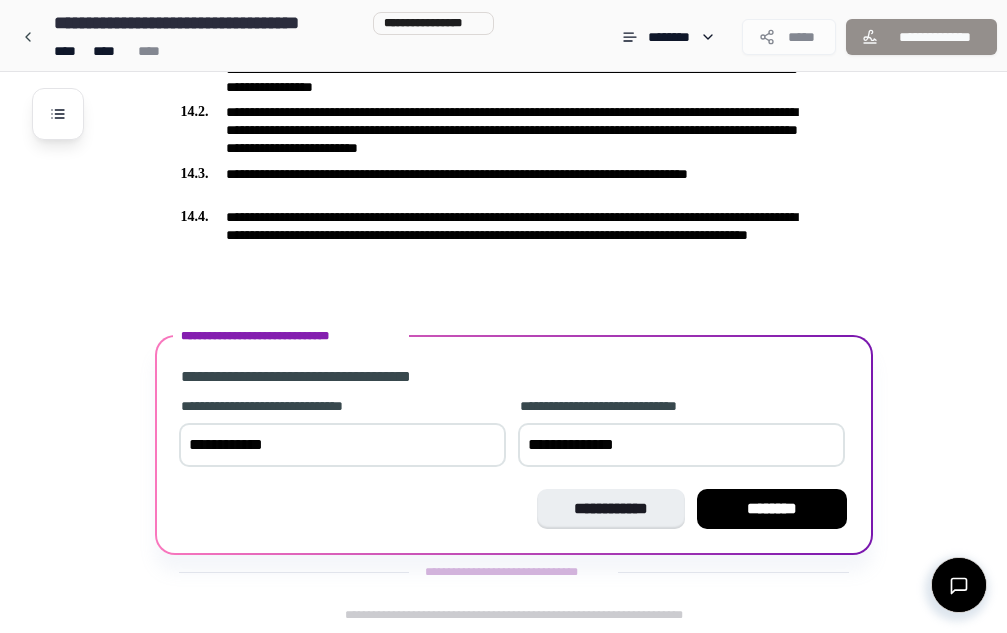type on "**********" 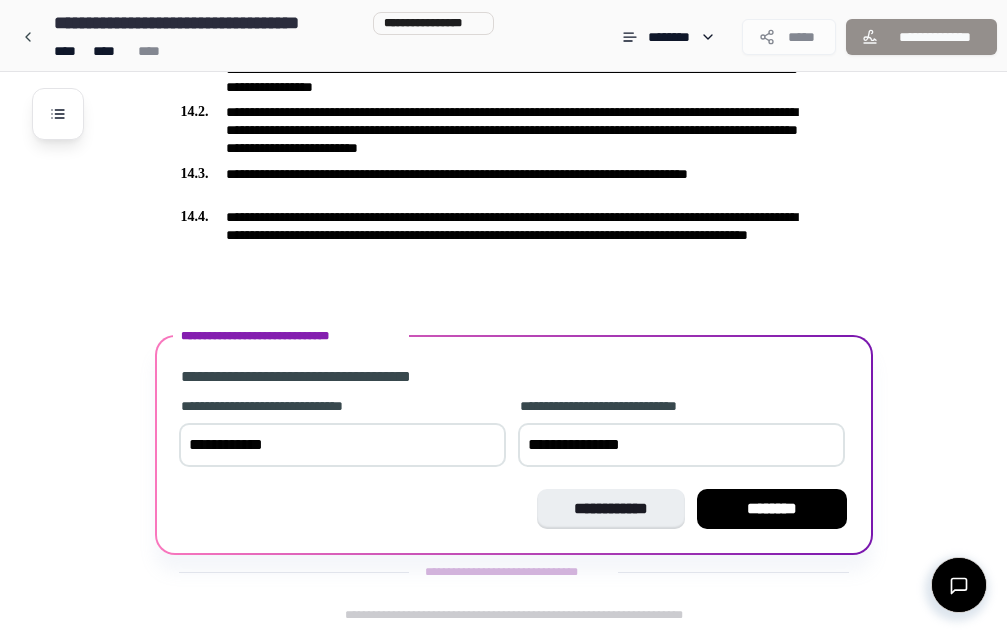 click on "********" at bounding box center [772, 509] 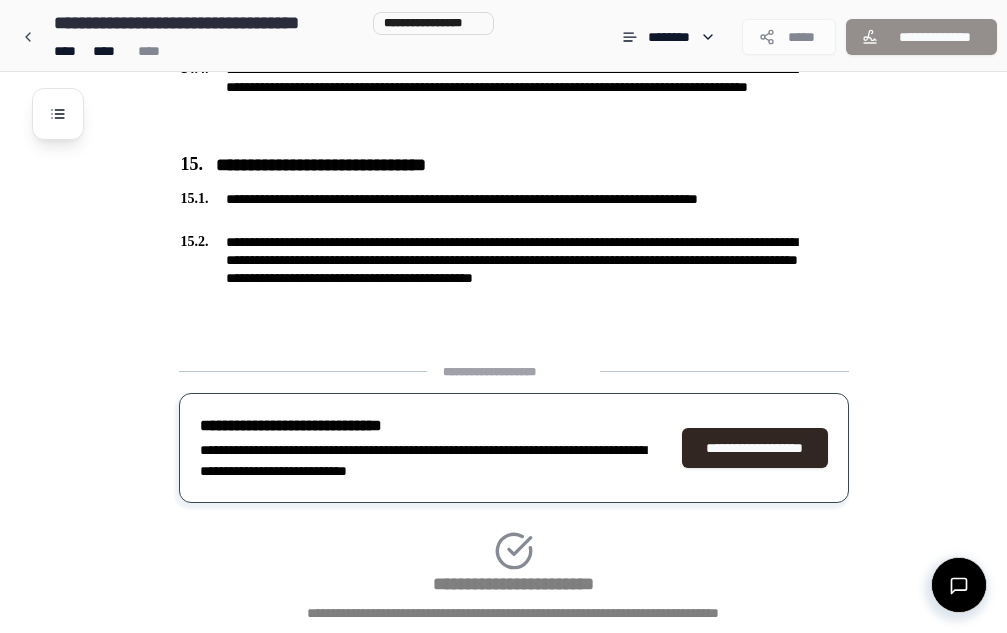 scroll, scrollTop: 5072, scrollLeft: 0, axis: vertical 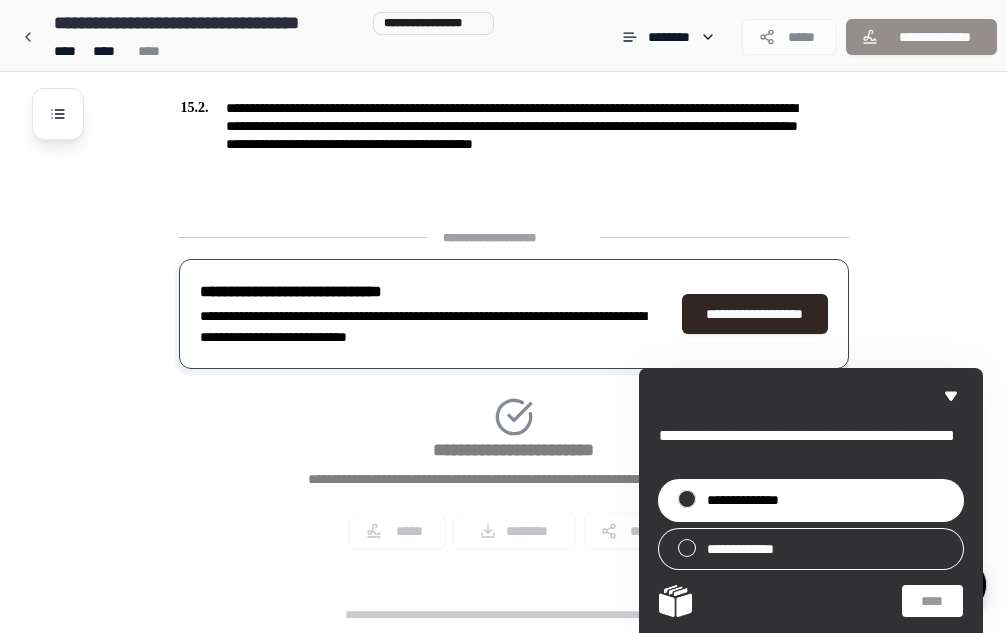 click at bounding box center [687, 499] 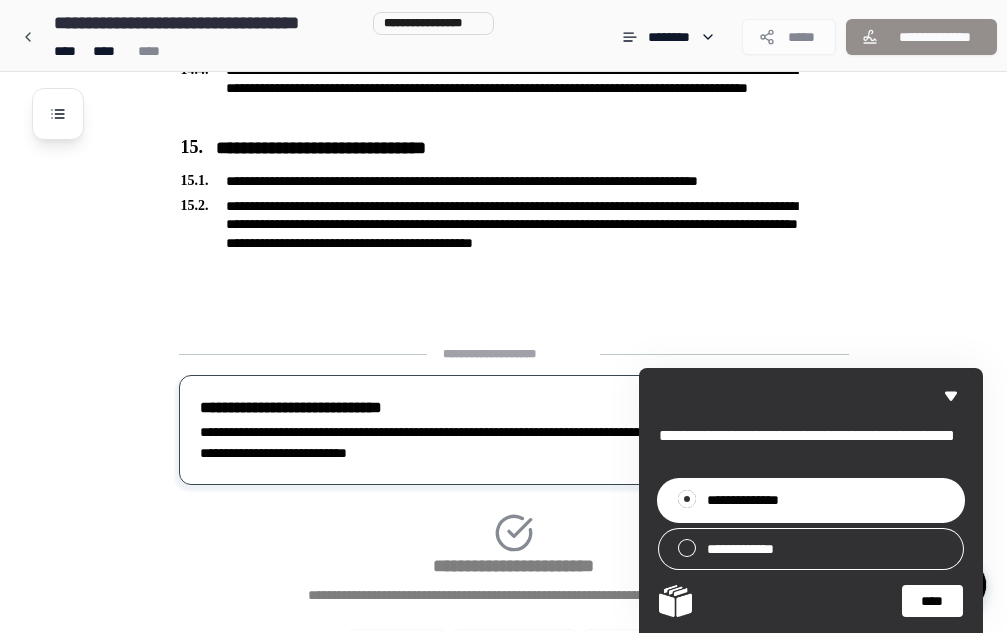 scroll, scrollTop: 5072, scrollLeft: 0, axis: vertical 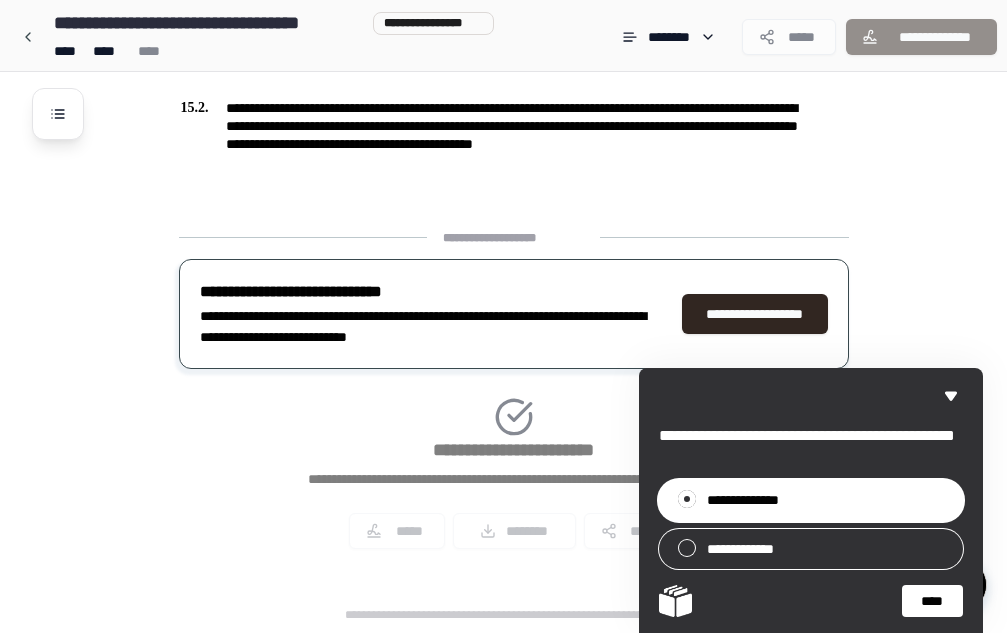 click on "****" at bounding box center [932, 601] 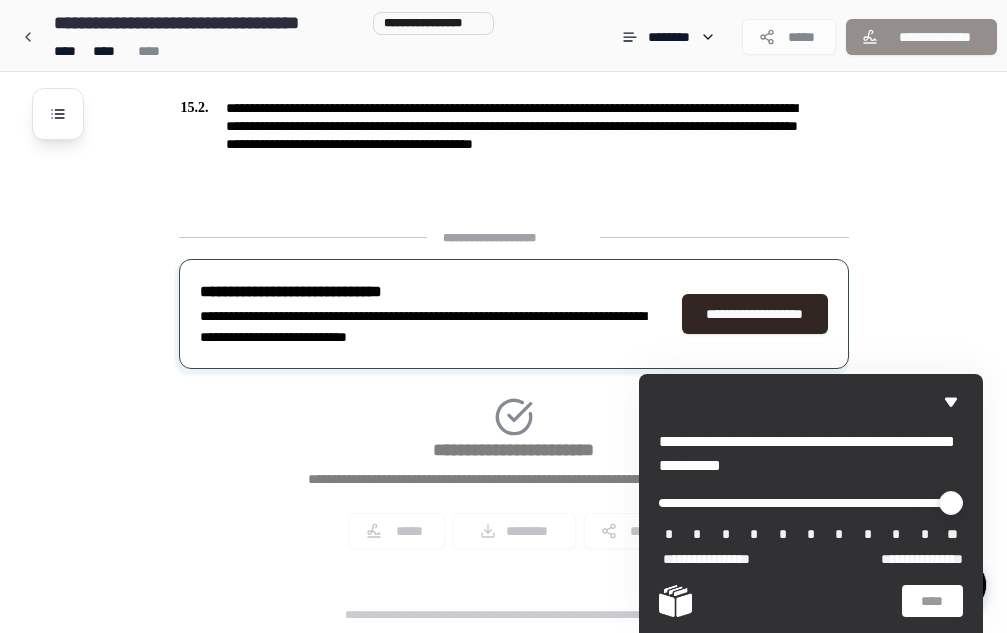 click on "**" at bounding box center (953, 535) 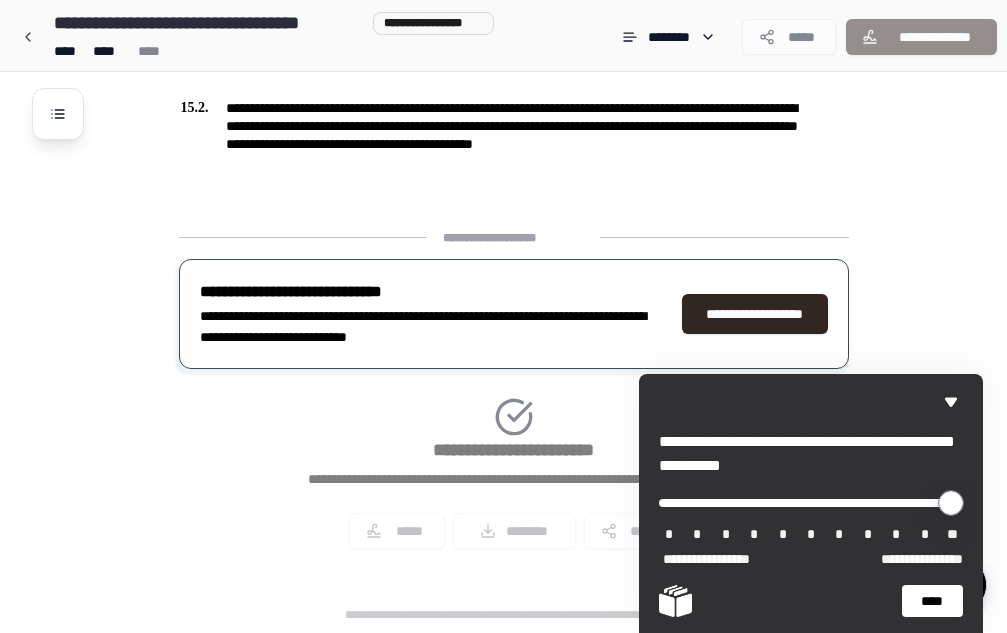 drag, startPoint x: 677, startPoint y: 492, endPoint x: 1042, endPoint y: 496, distance: 365.0219 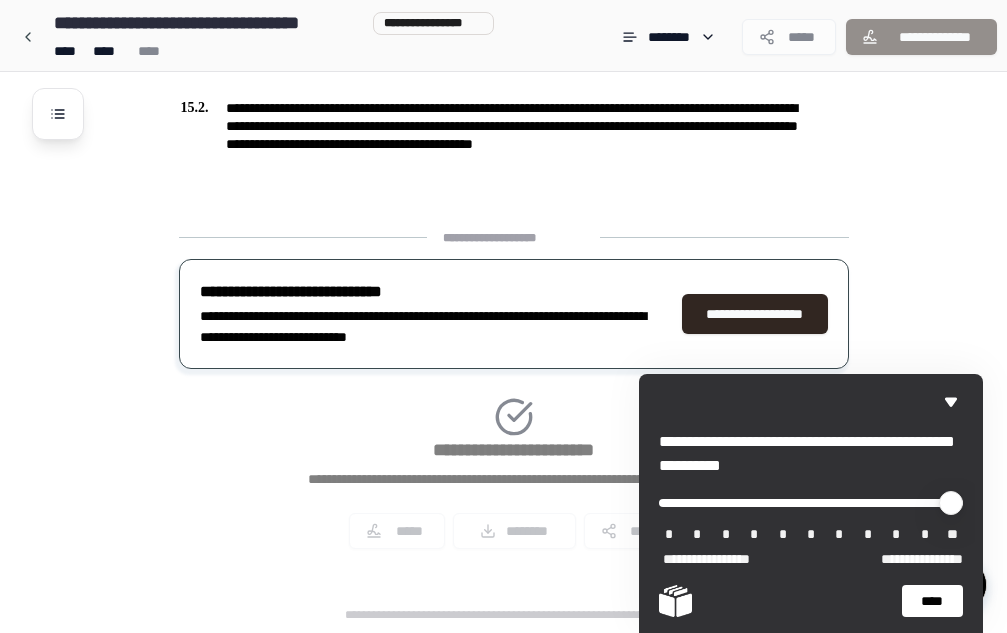 click on "****" at bounding box center (932, 601) 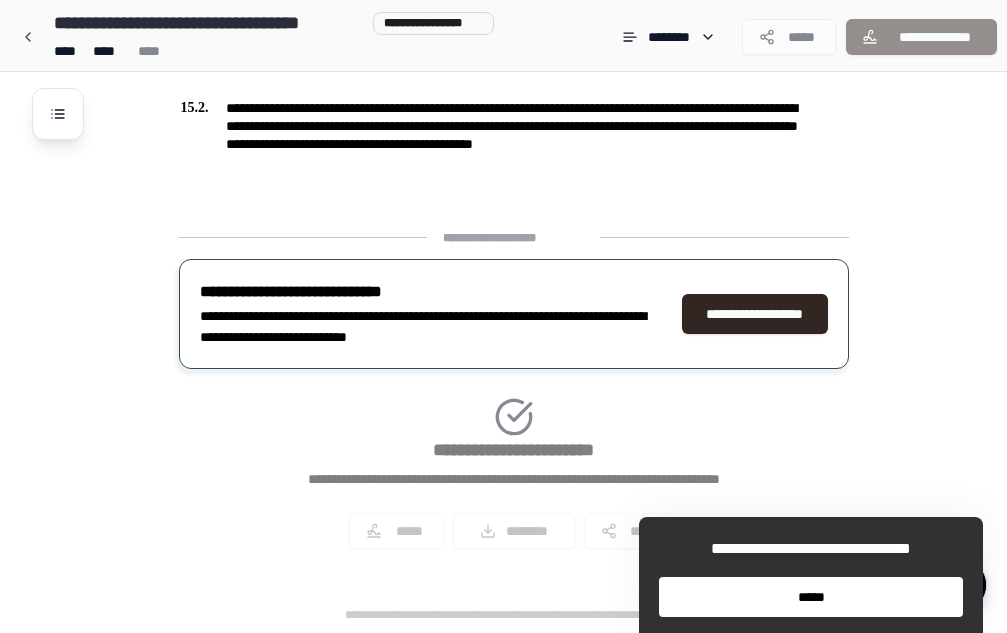 click on "*****" at bounding box center (811, 597) 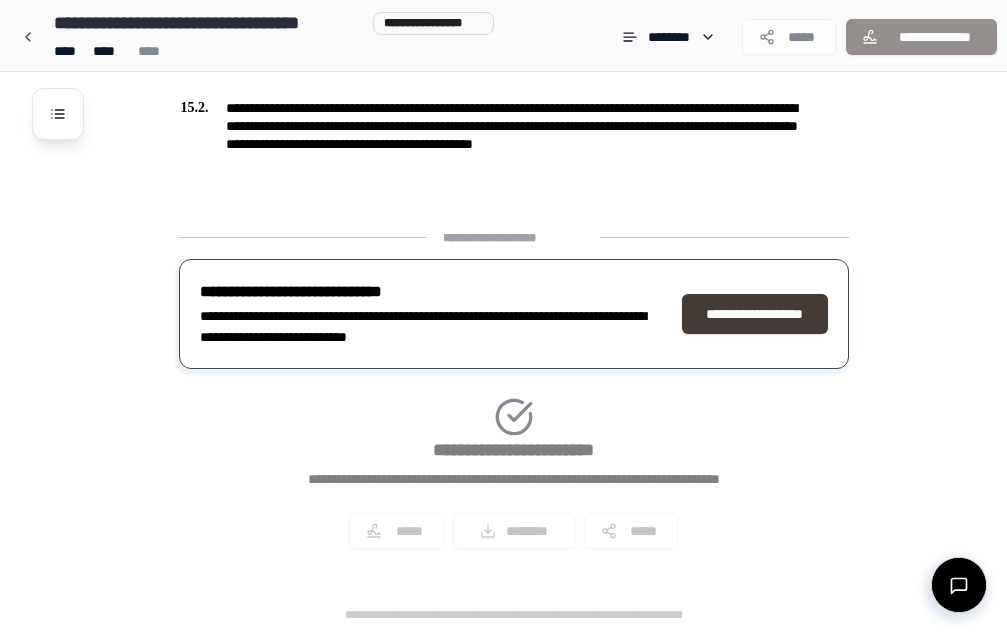 click on "**********" at bounding box center (755, 314) 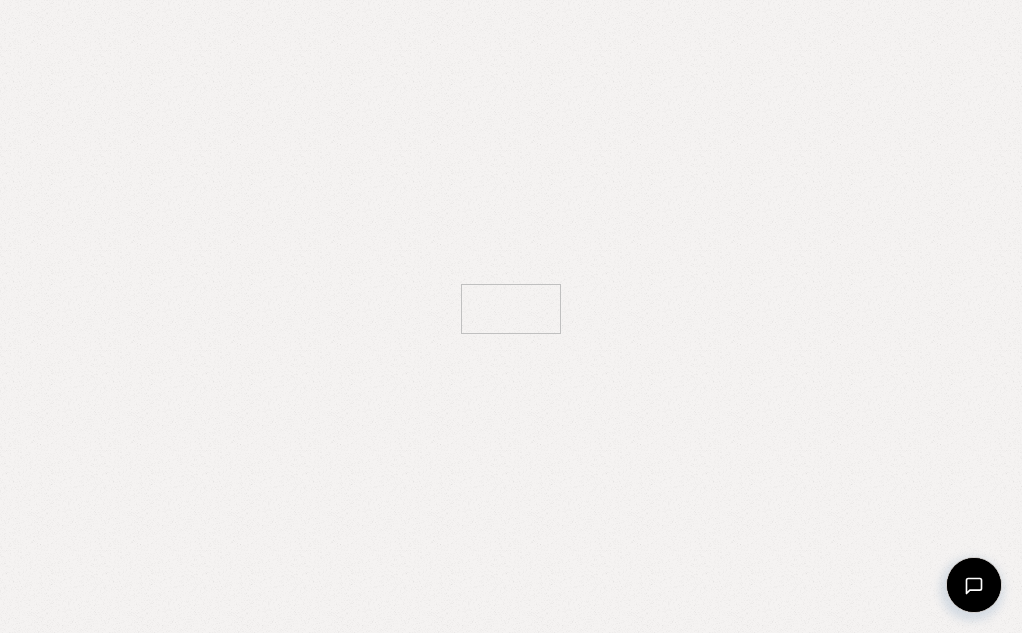 scroll, scrollTop: 0, scrollLeft: 0, axis: both 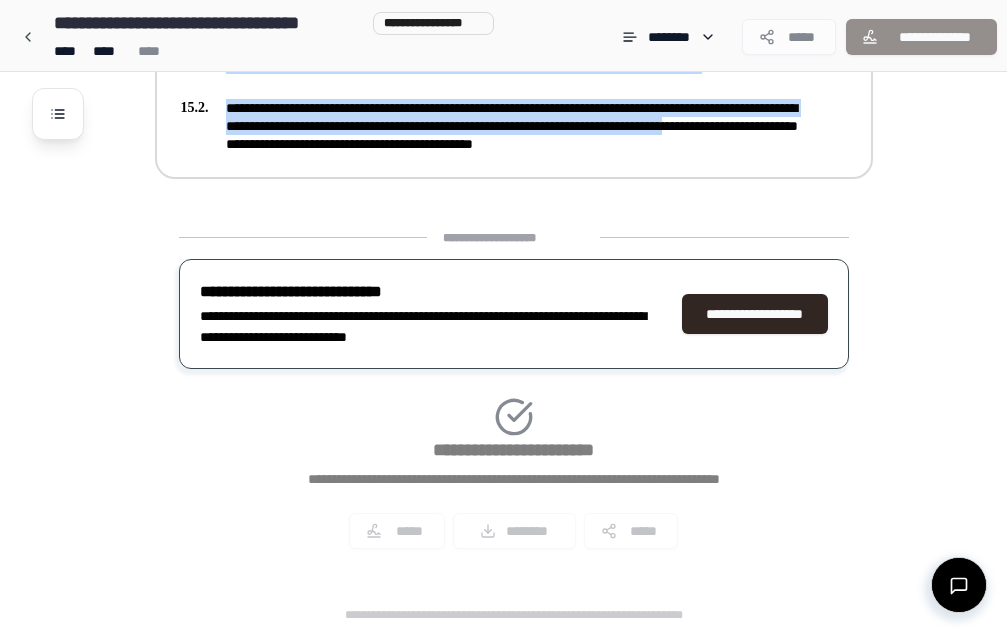 drag, startPoint x: 795, startPoint y: 188, endPoint x: 421, endPoint y: 213, distance: 374.83463 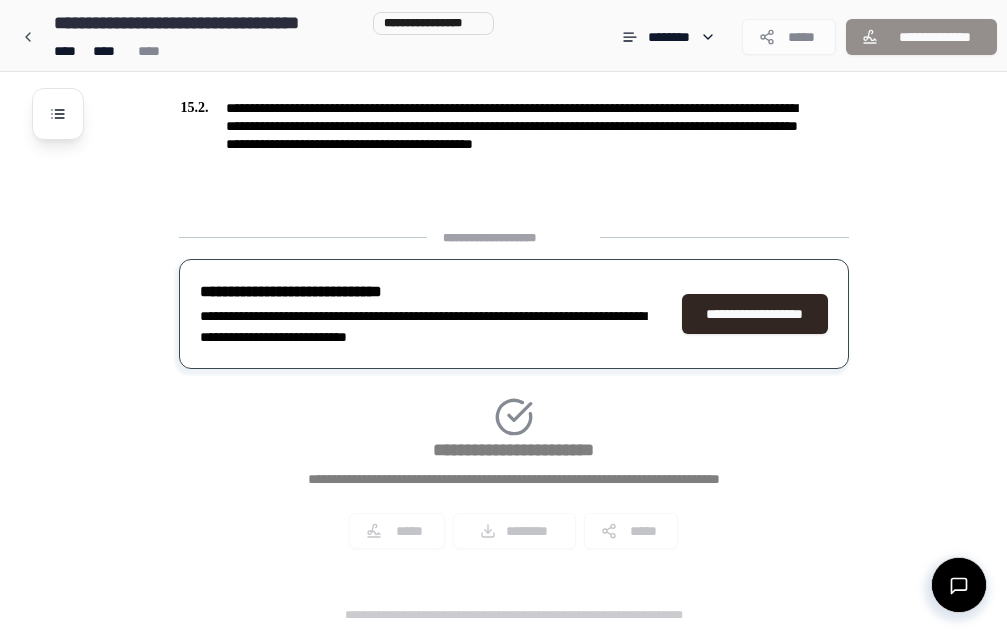click on "**********" at bounding box center [514, -2184] 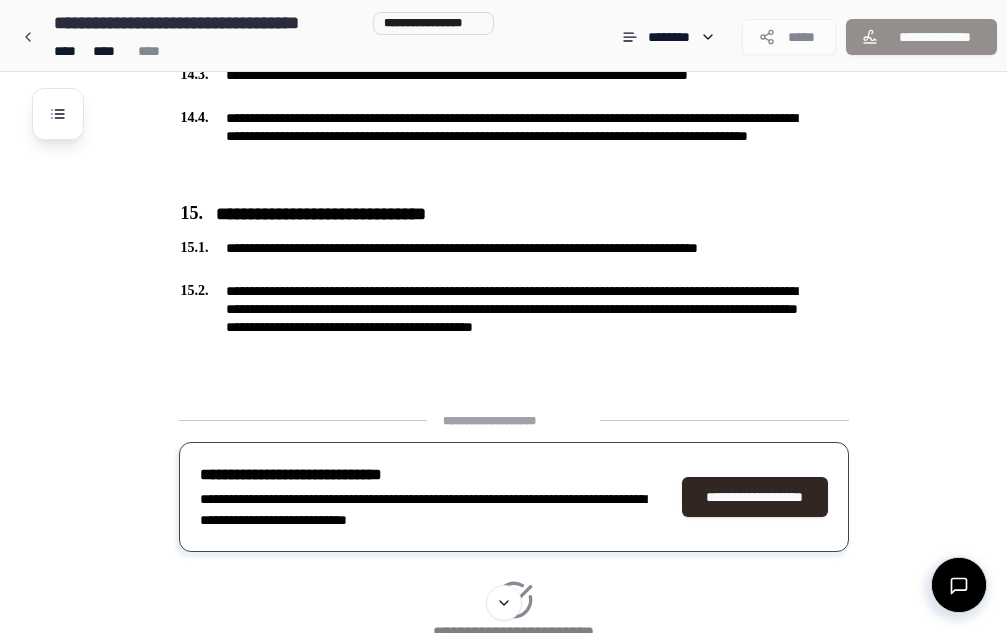 scroll, scrollTop: 4872, scrollLeft: 0, axis: vertical 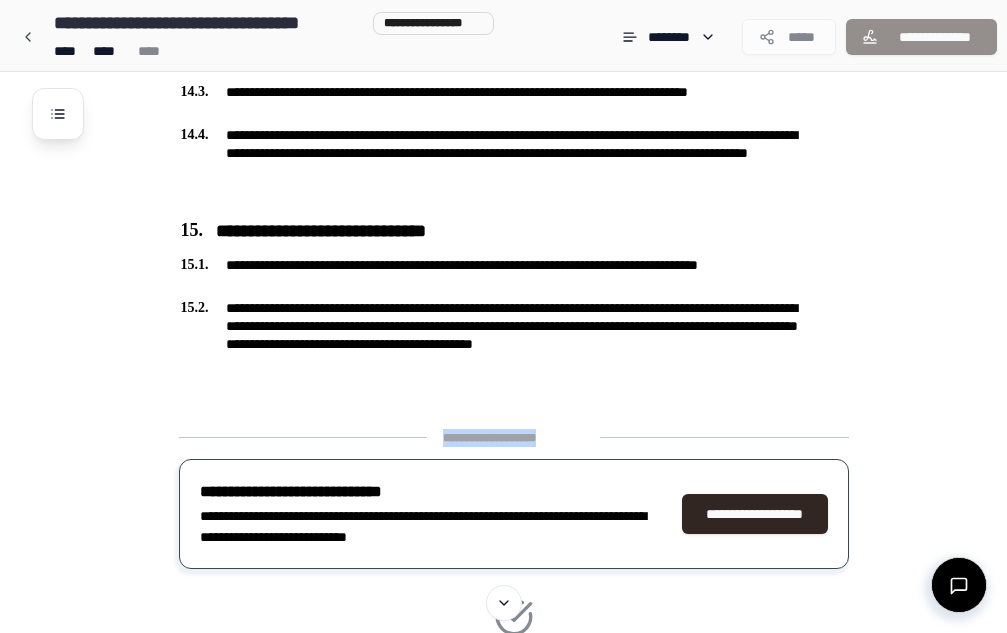 drag, startPoint x: 756, startPoint y: 397, endPoint x: 316, endPoint y: 417, distance: 440.4543 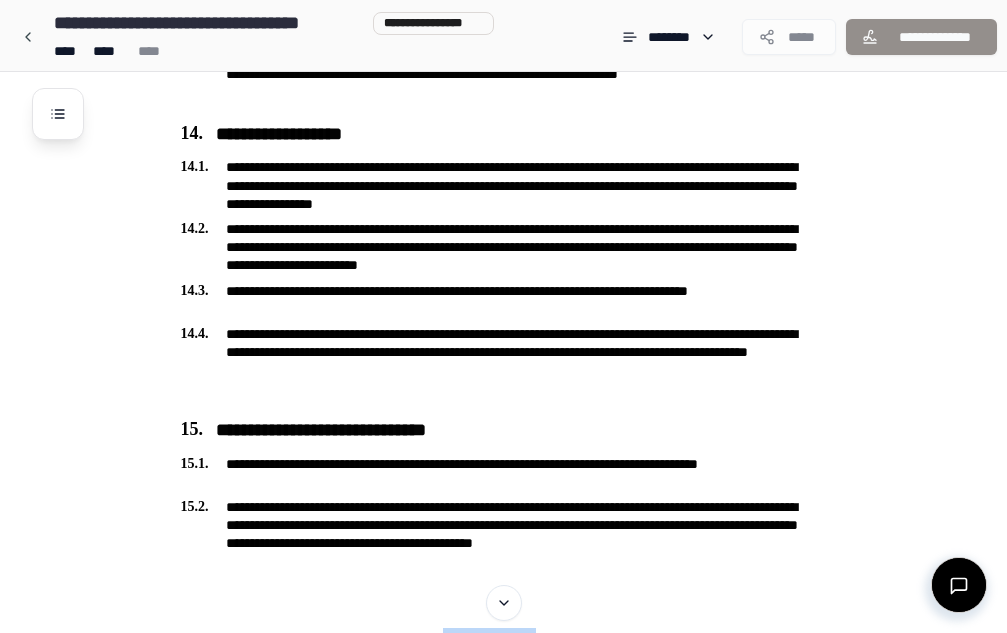 scroll, scrollTop: 4672, scrollLeft: 0, axis: vertical 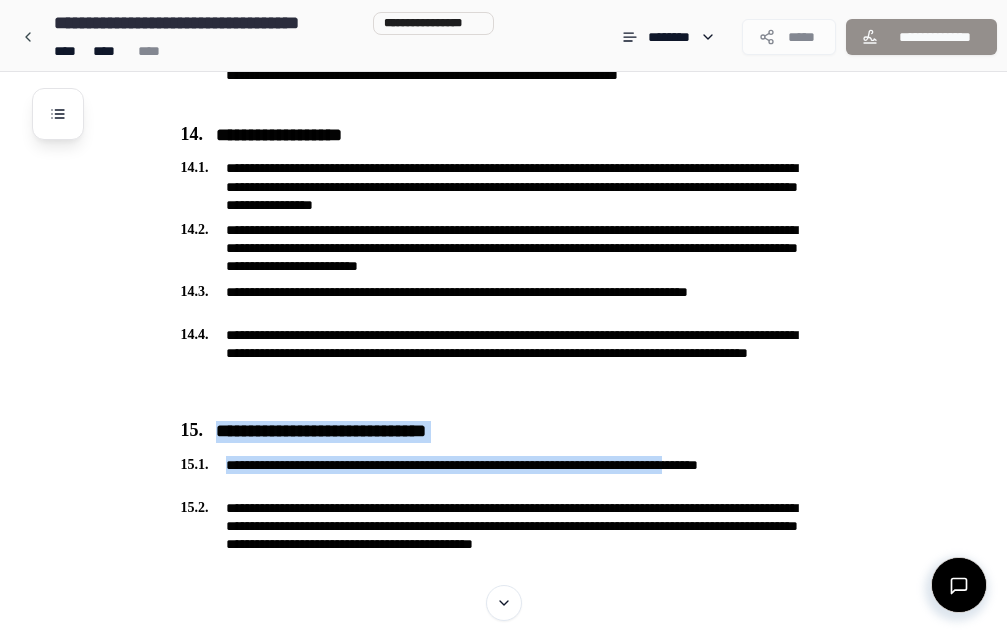 drag, startPoint x: 115, startPoint y: 470, endPoint x: 104, endPoint y: 480, distance: 14.866069 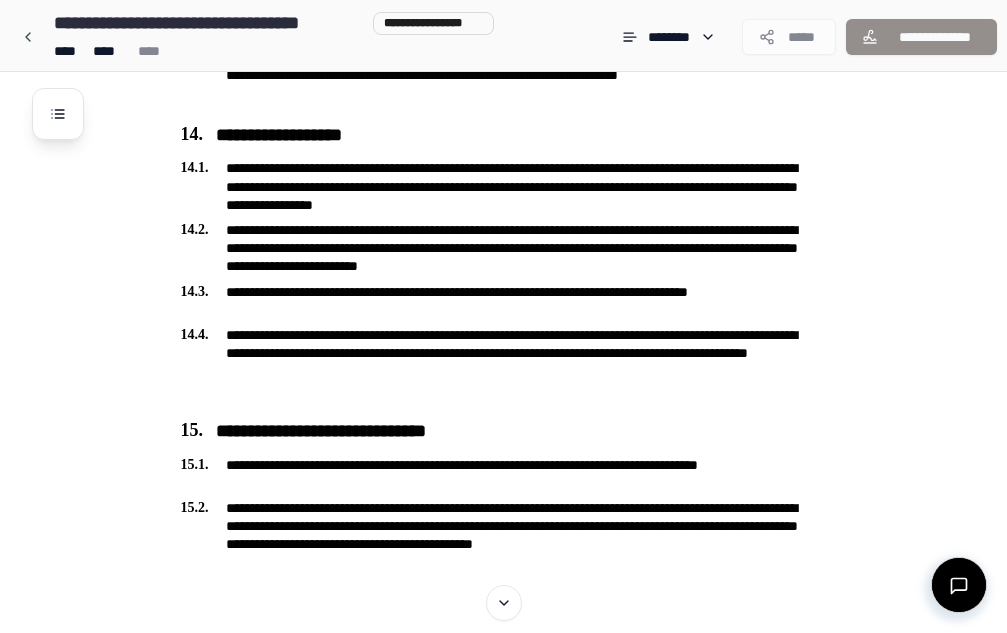 click on "**********" at bounding box center [529, -1784] 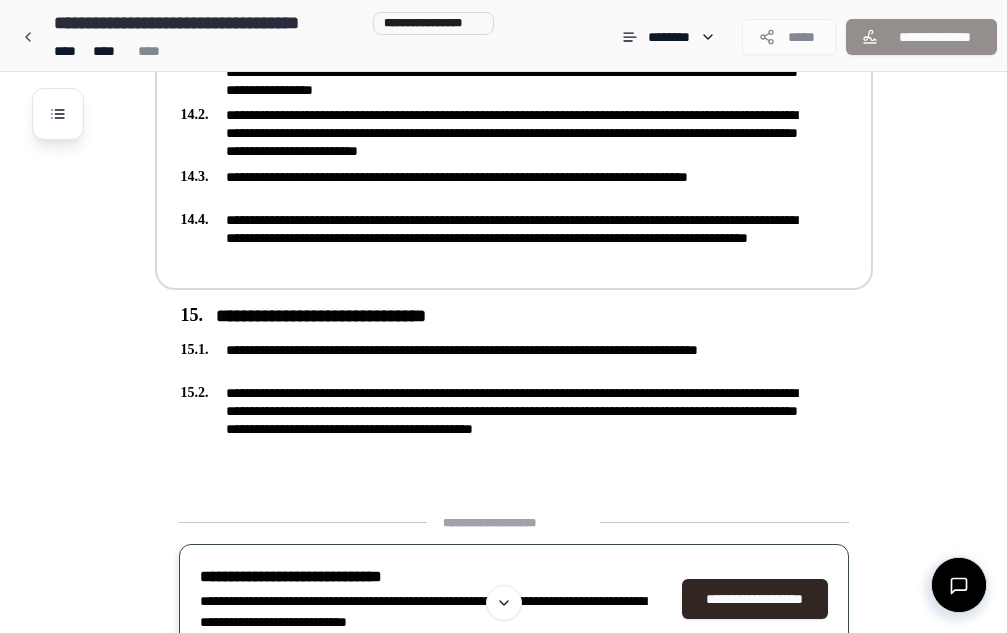scroll, scrollTop: 5072, scrollLeft: 0, axis: vertical 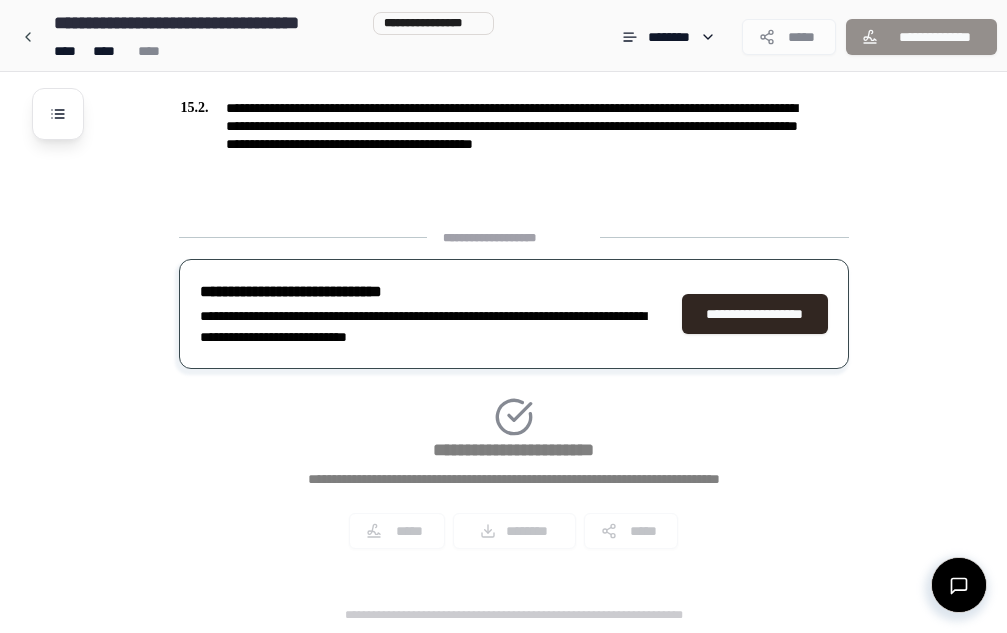 click on "*****" at bounding box center [789, 37] 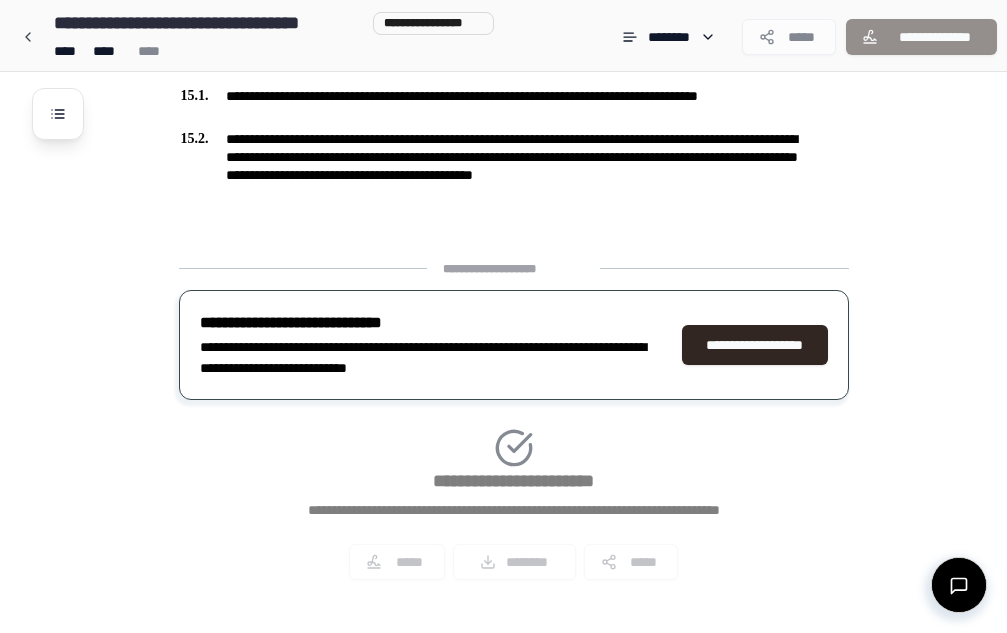 scroll, scrollTop: 5072, scrollLeft: 0, axis: vertical 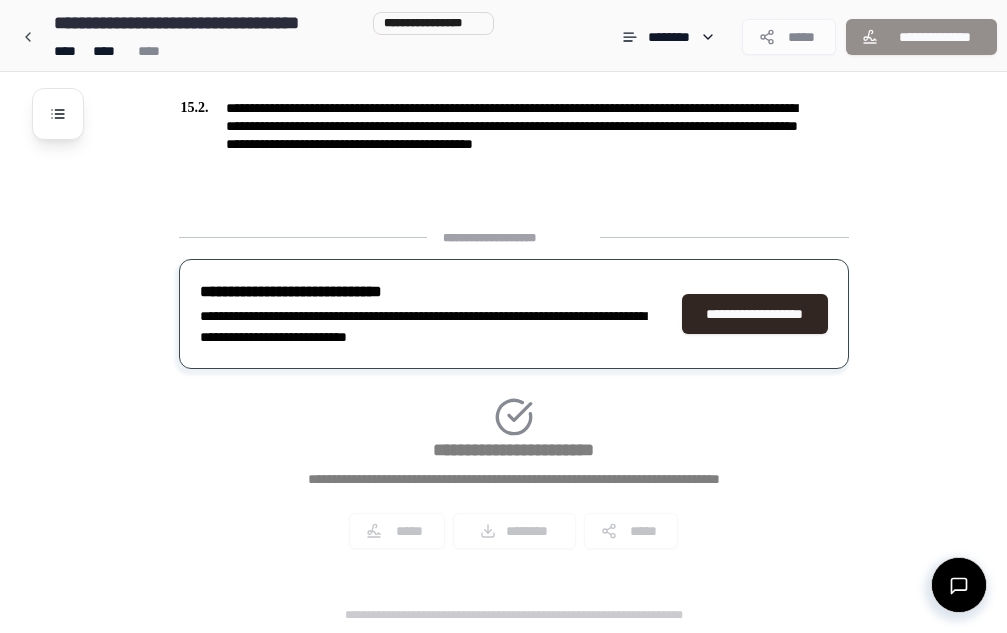 click on "**********" at bounding box center (514, 397) 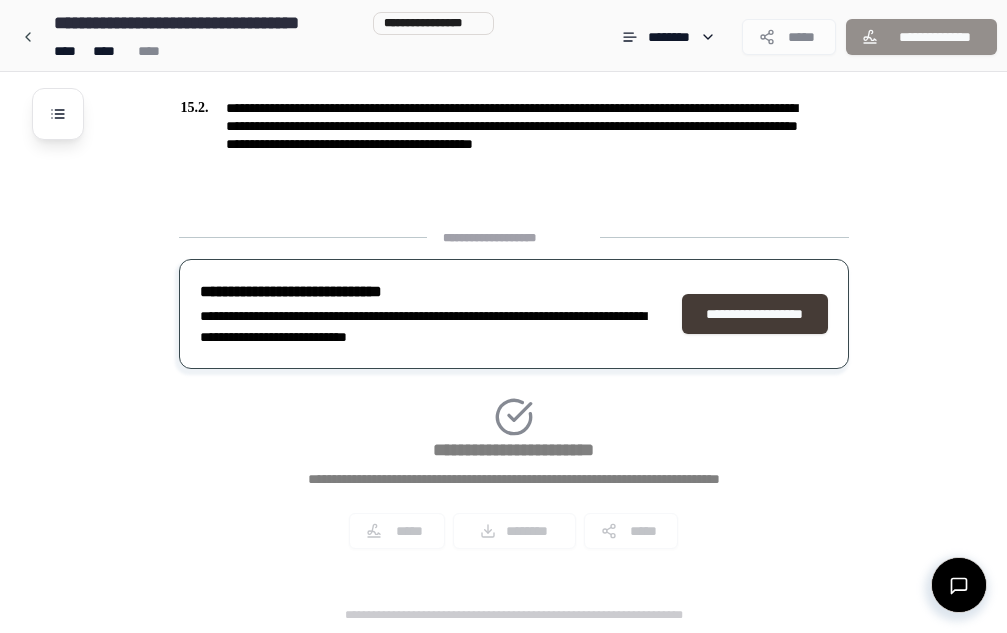 click on "**********" at bounding box center (755, 314) 